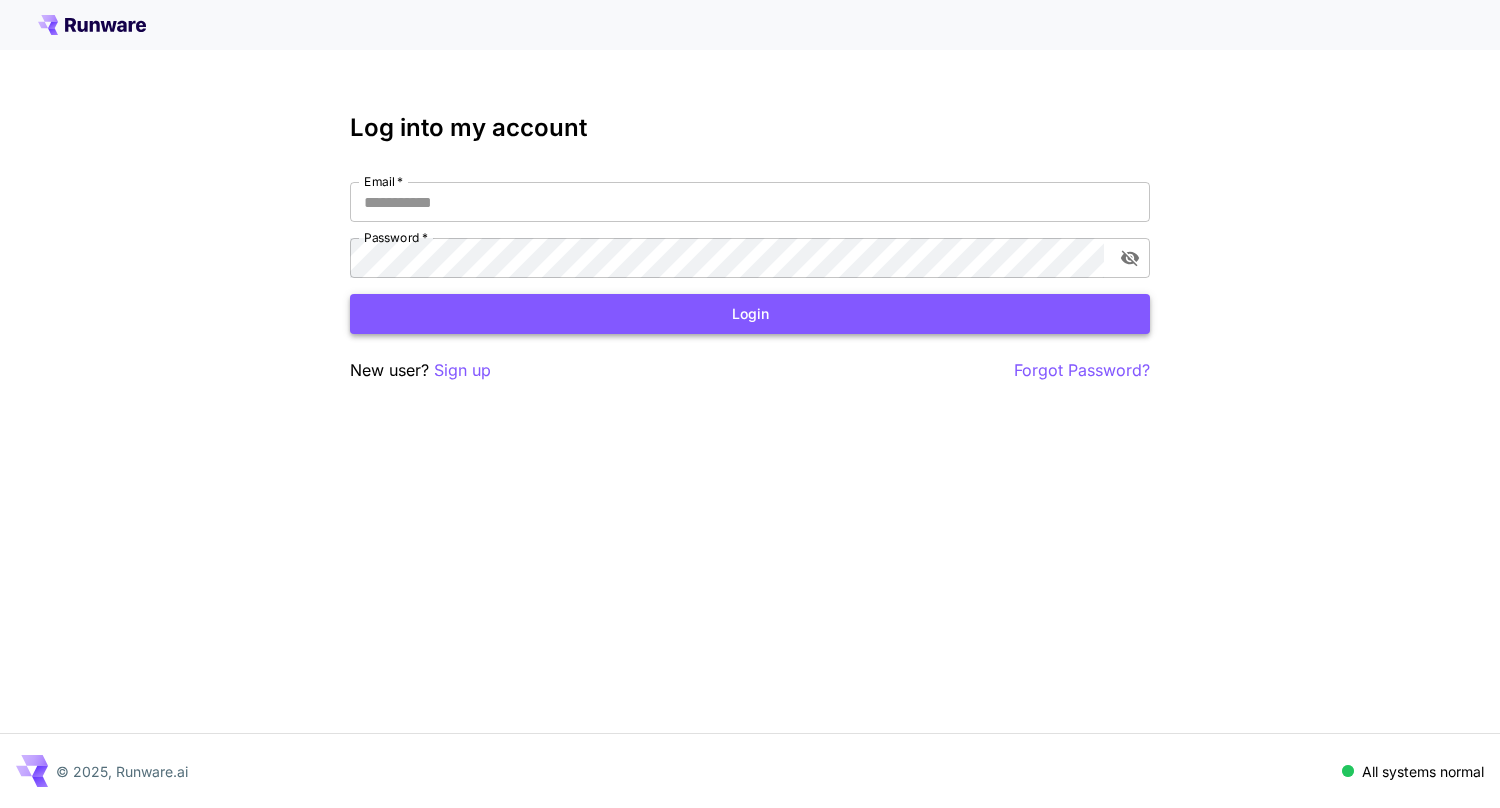 scroll, scrollTop: 0, scrollLeft: 0, axis: both 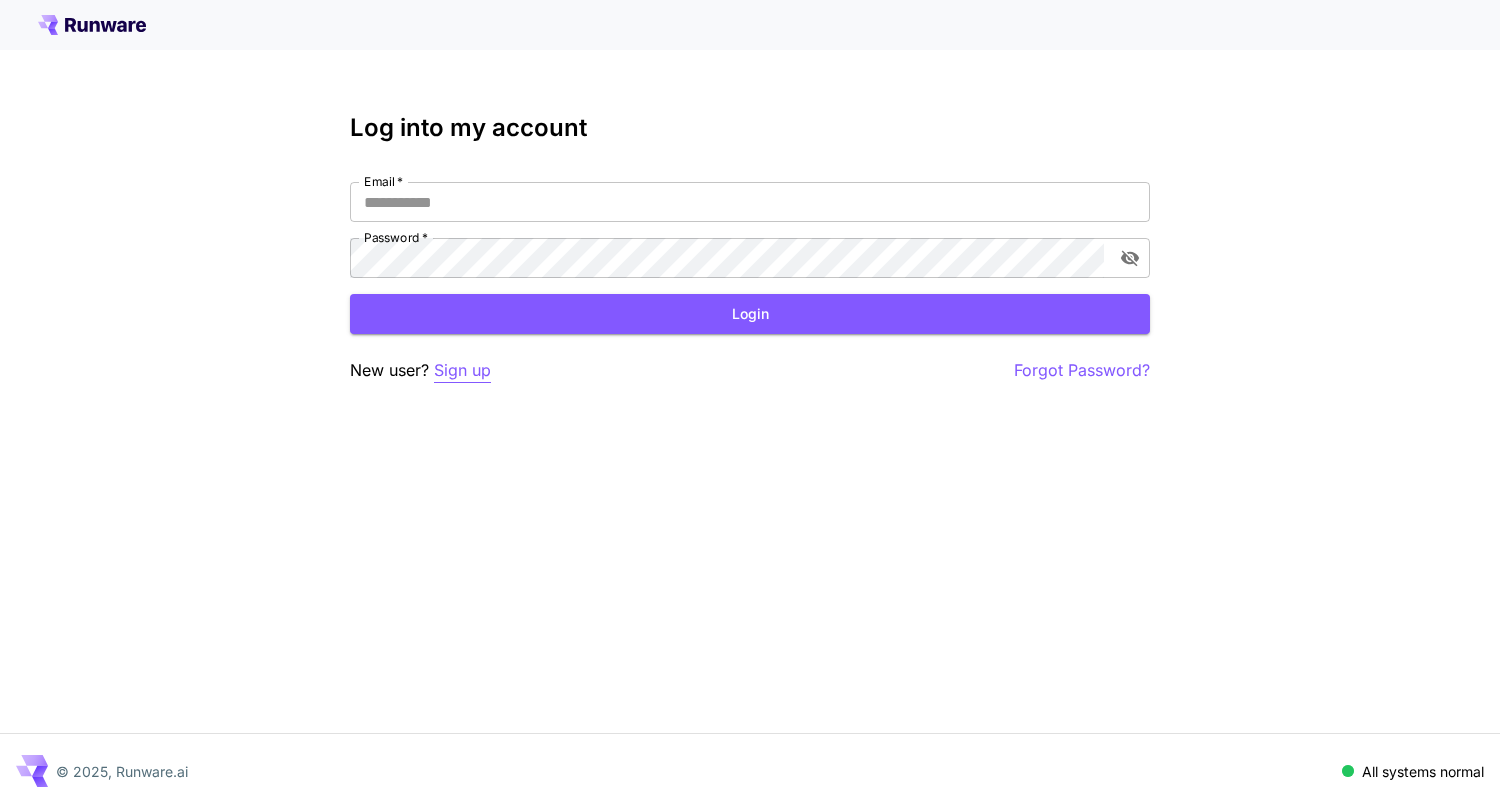 click on "Sign up" at bounding box center (462, 370) 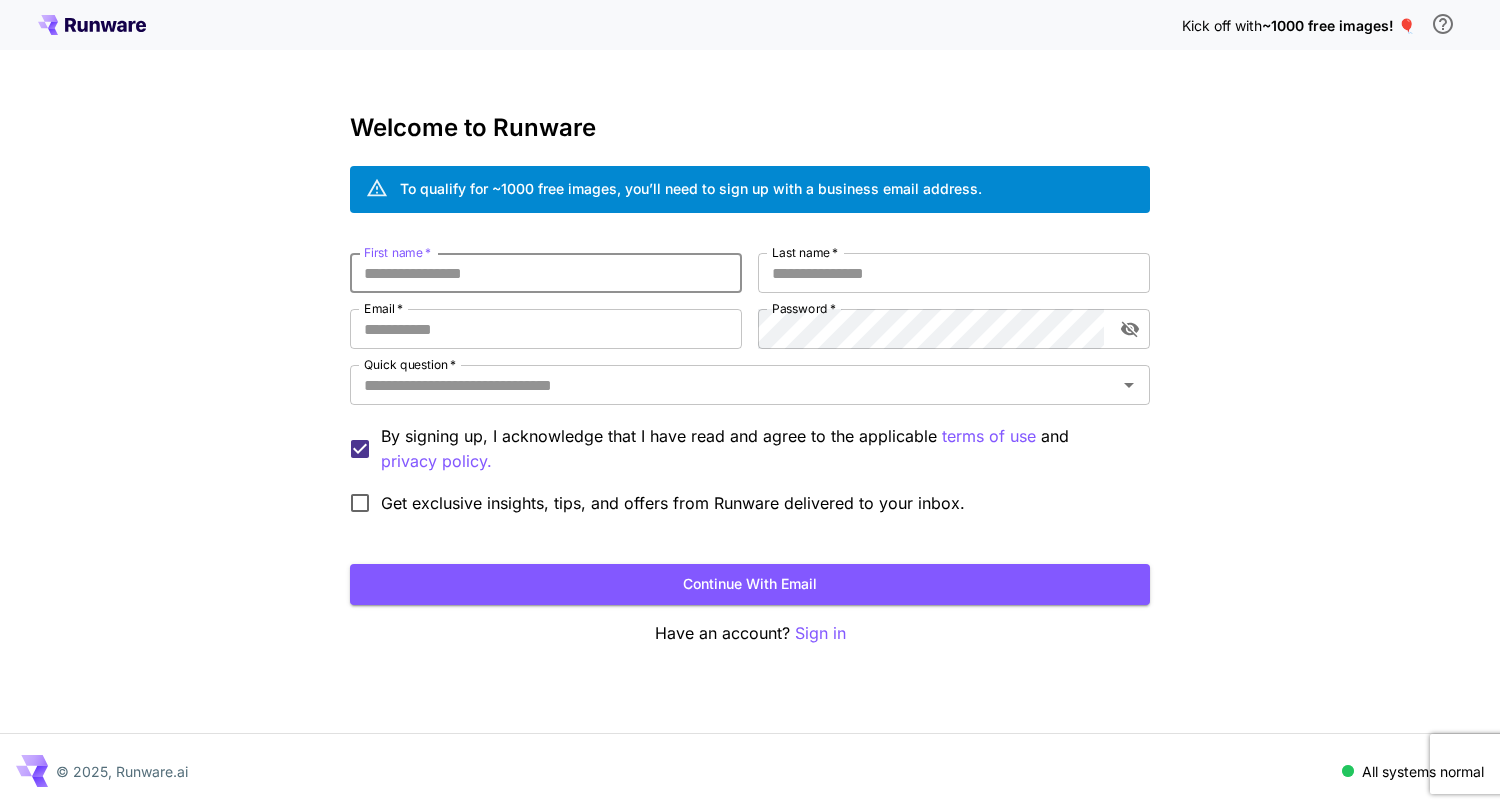 click on "First name   *" at bounding box center (546, 273) 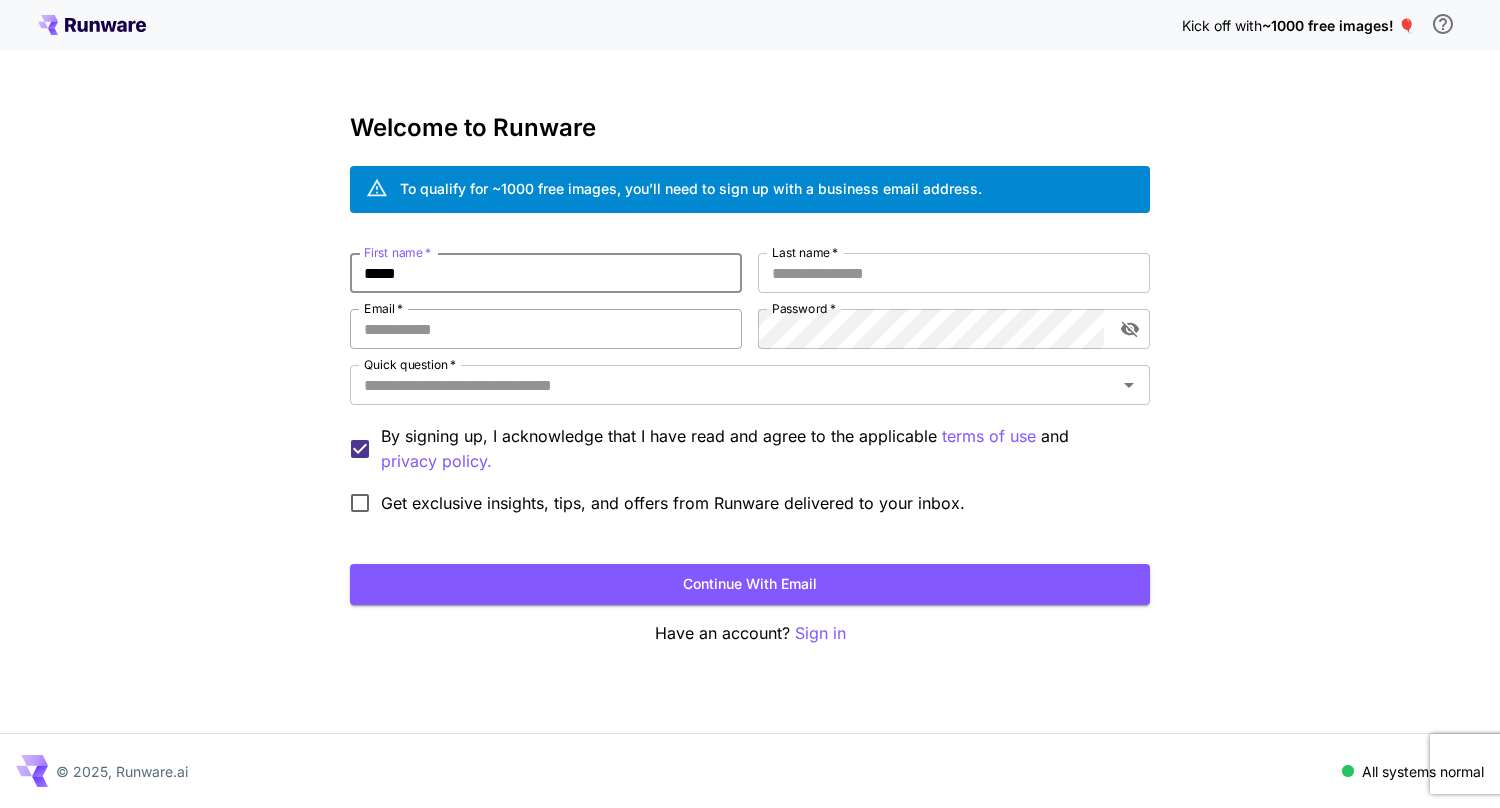 type on "*****" 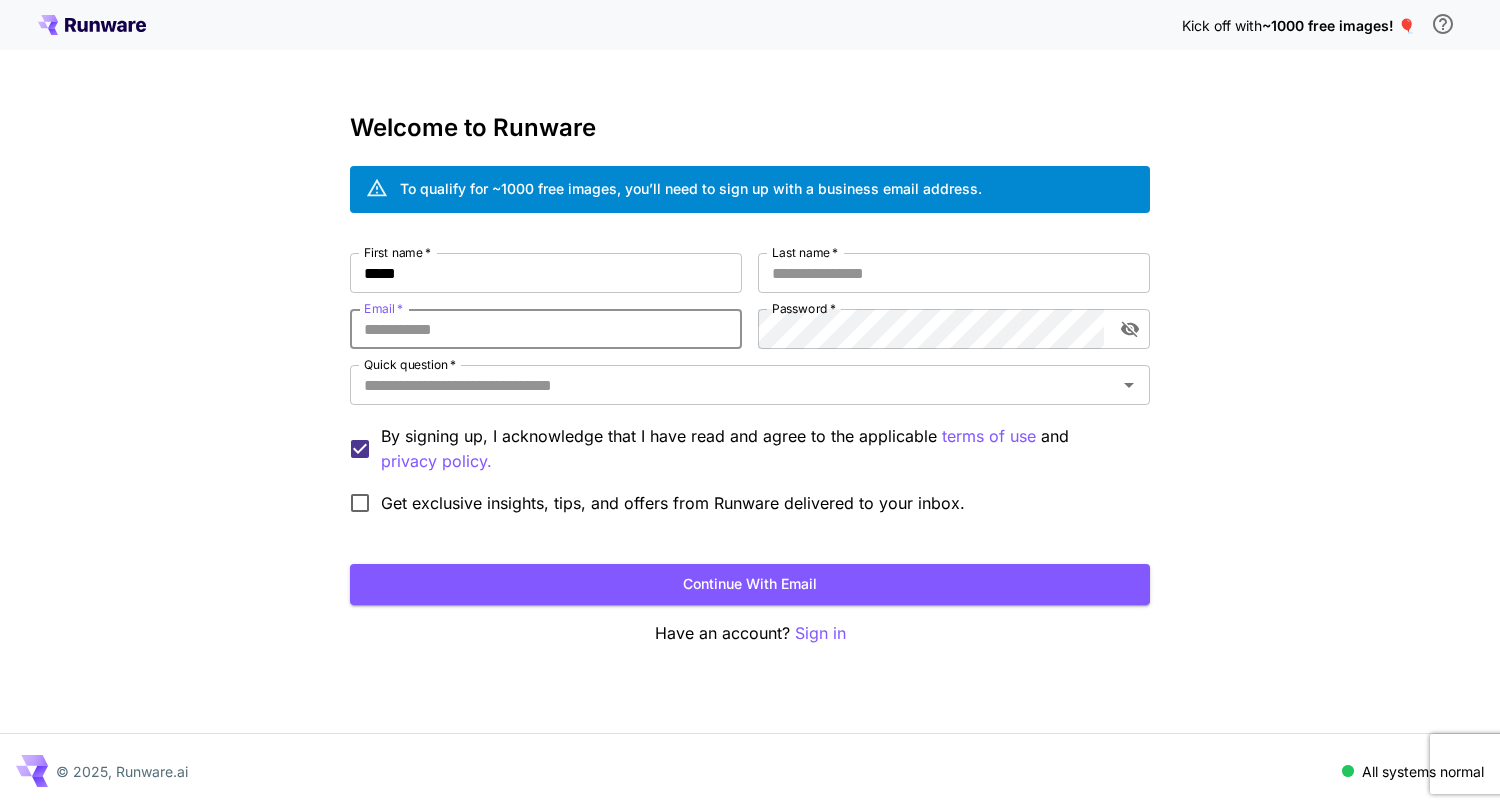 type on "**********" 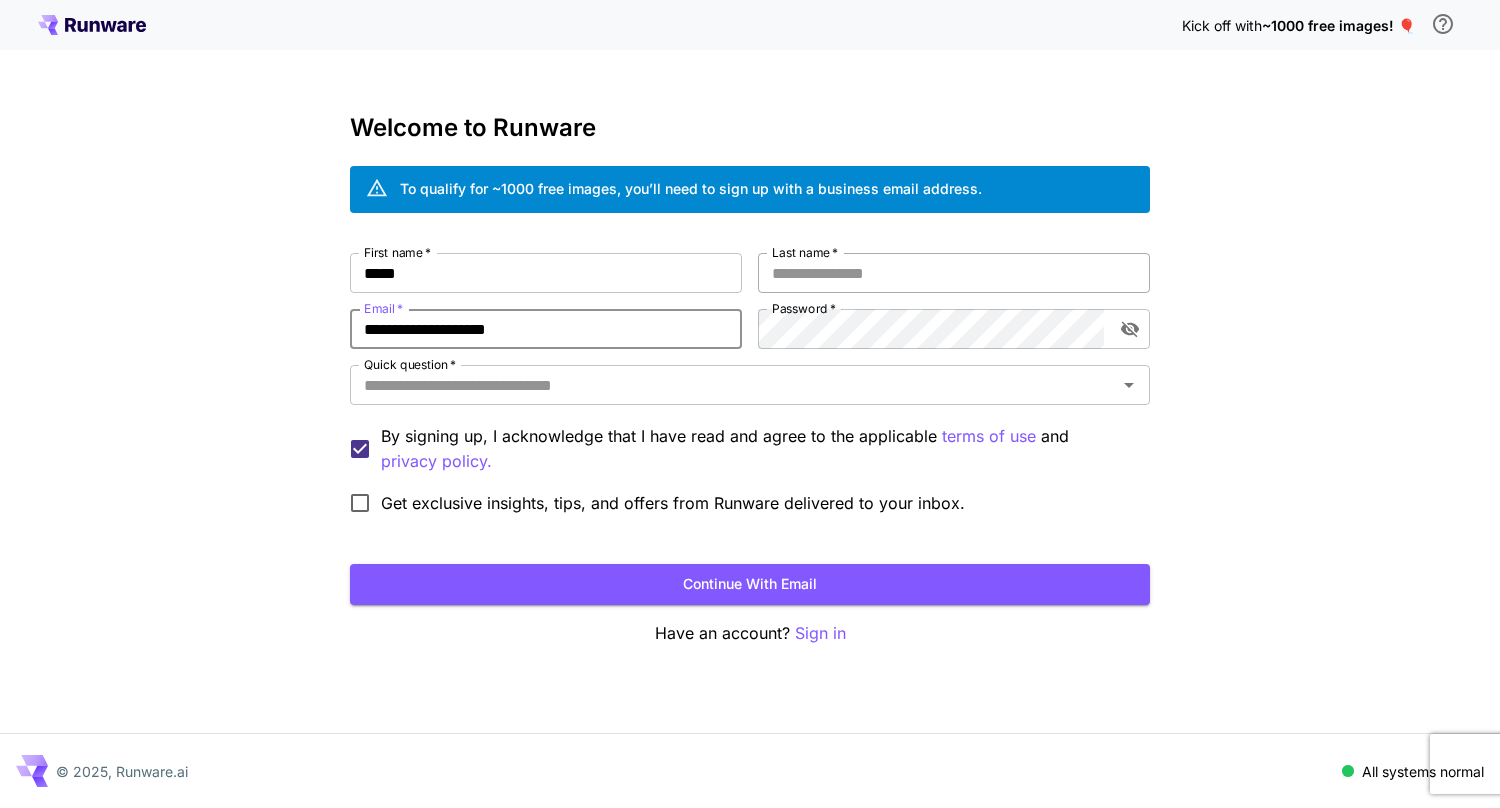 click on "Last name   *" at bounding box center (954, 273) 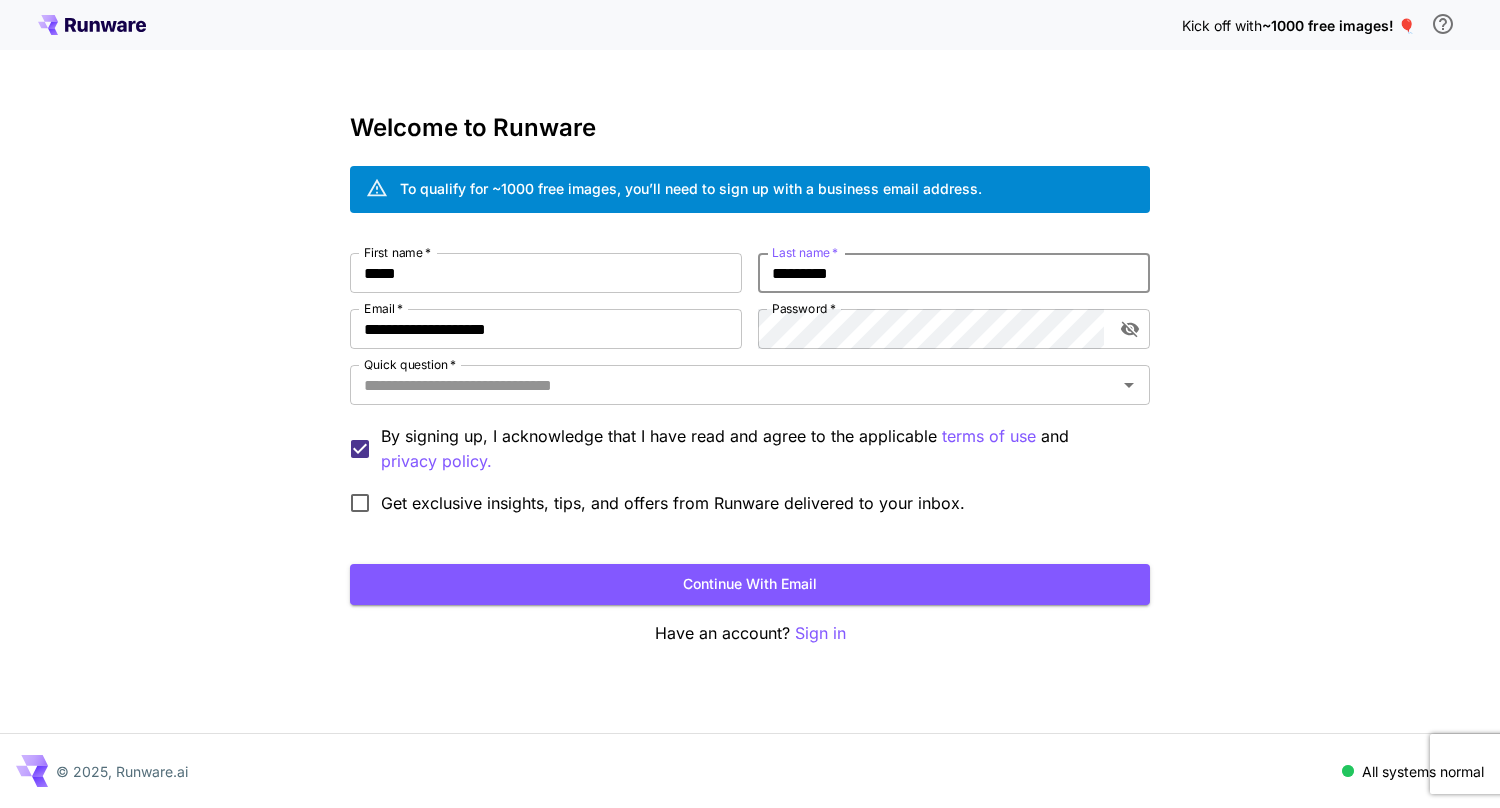 type on "*********" 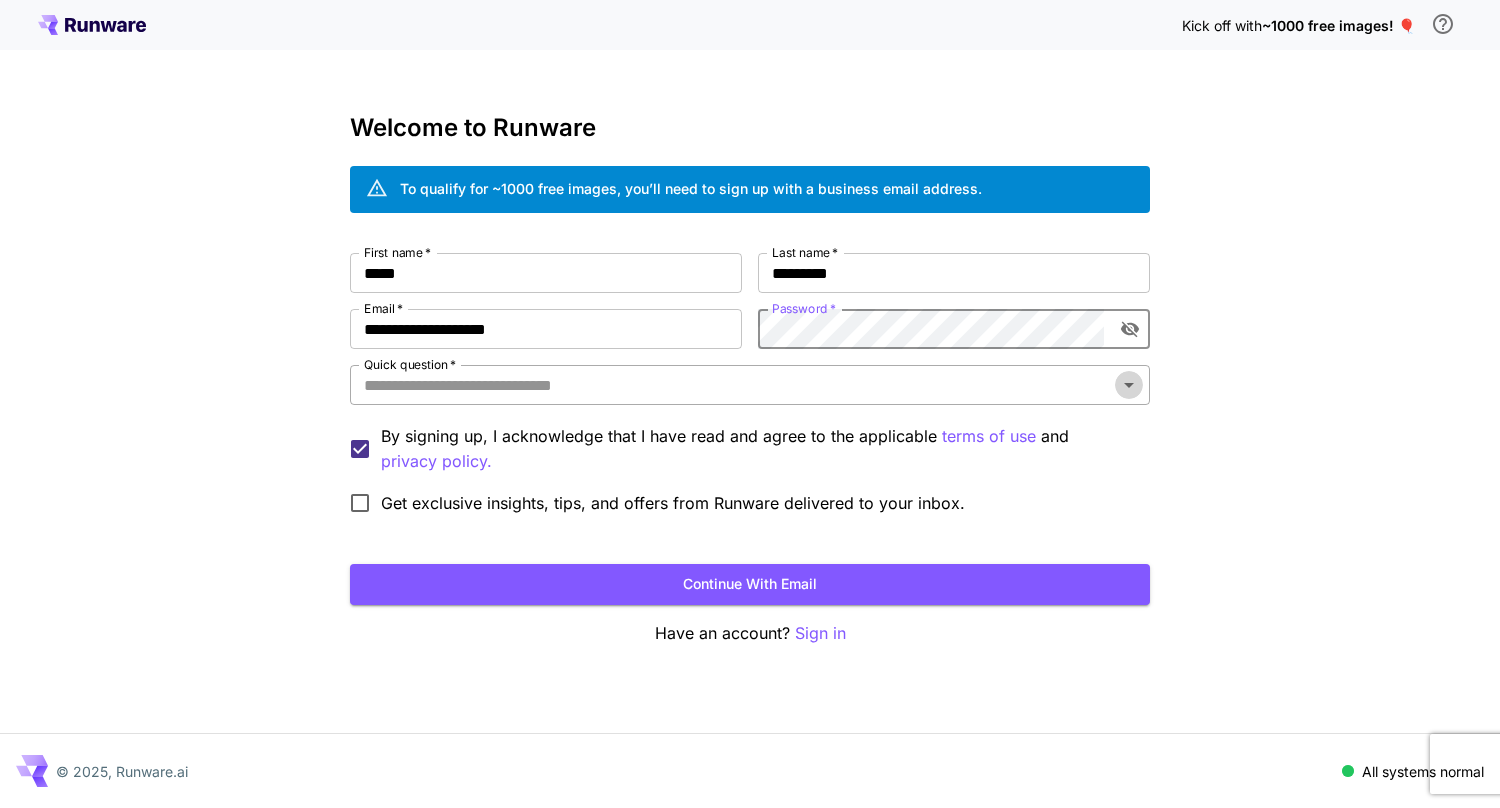 click 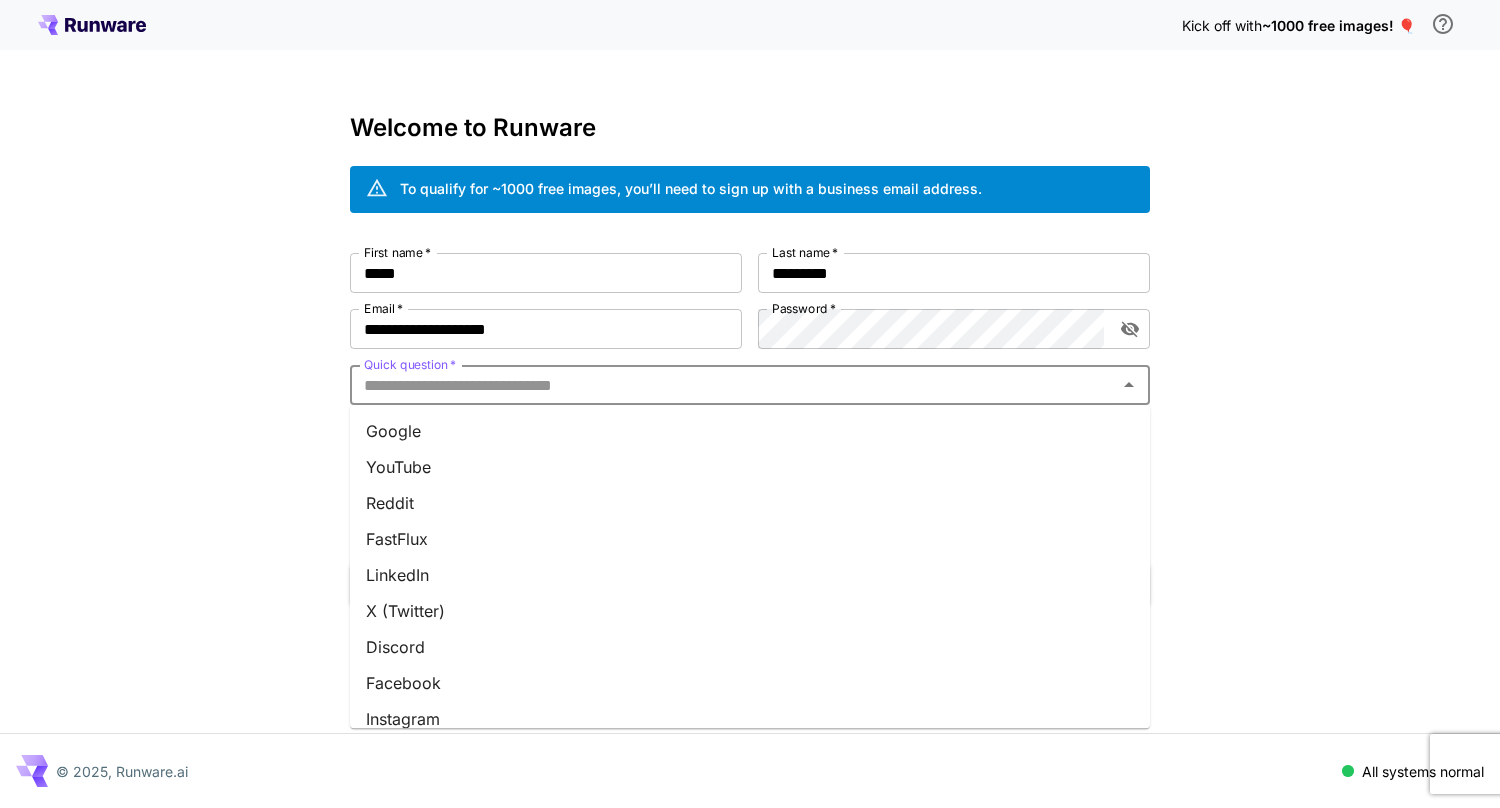 click on "Google" at bounding box center (750, 431) 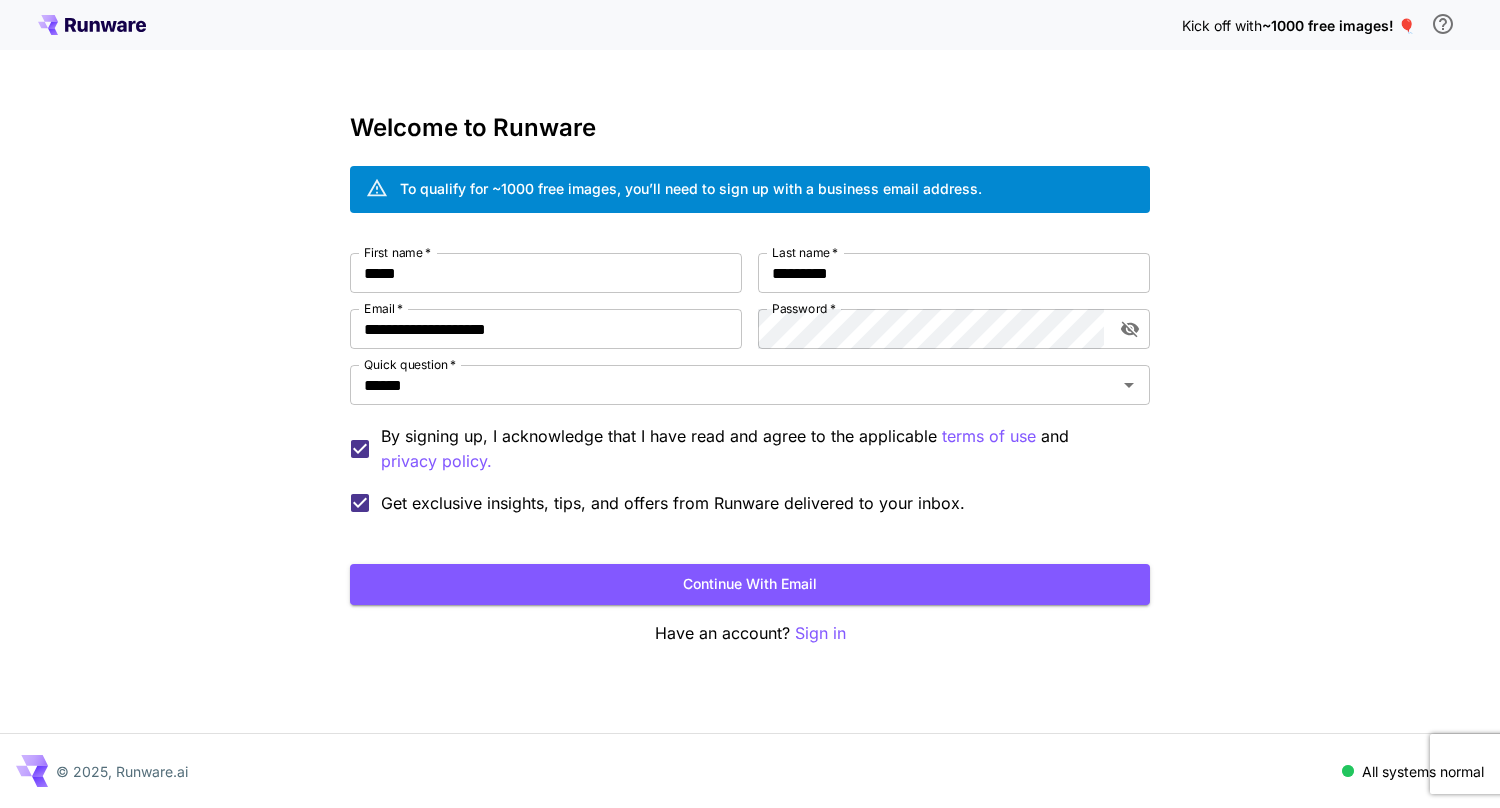 click on "Continue with email" at bounding box center (750, 584) 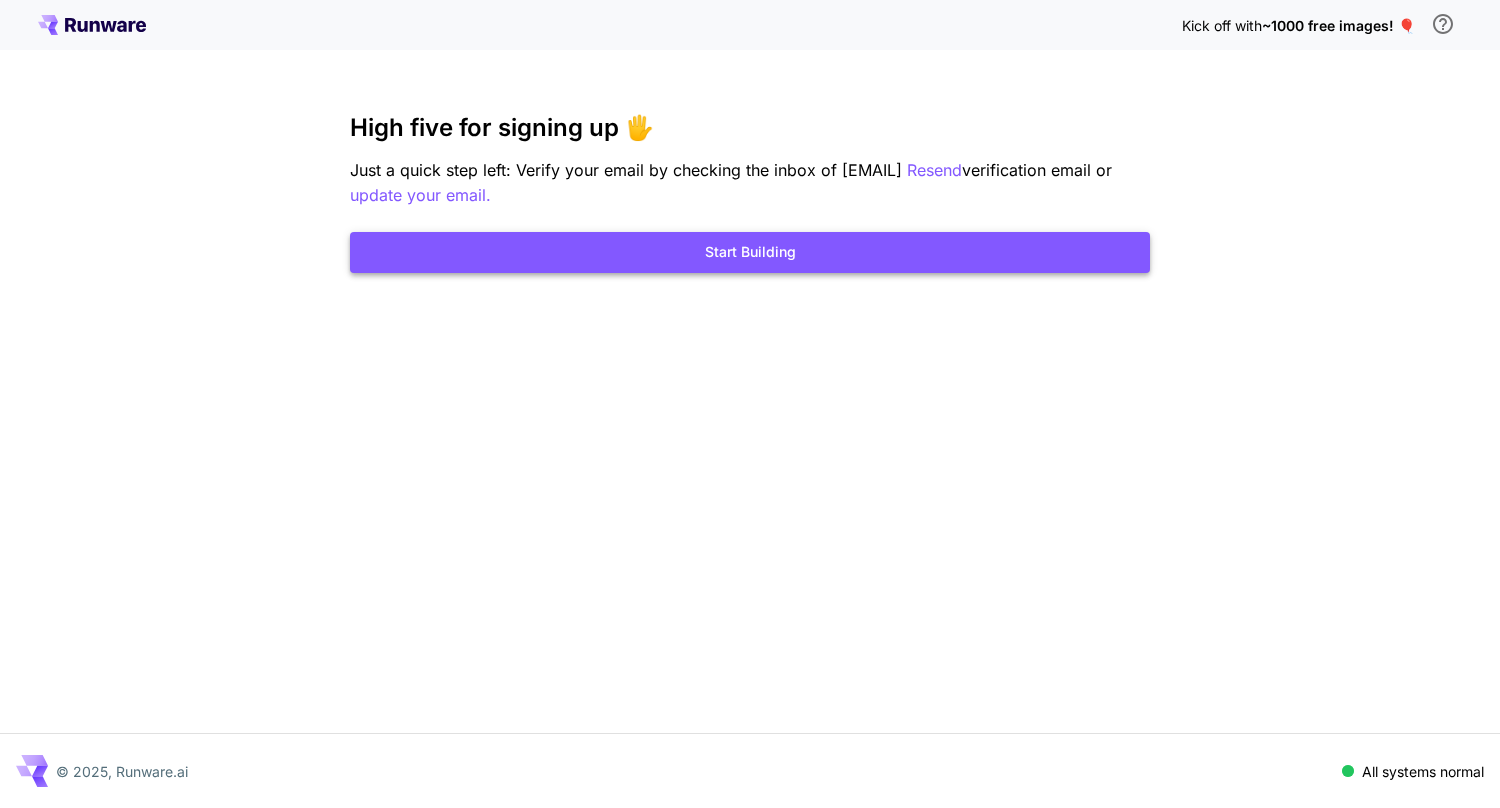 click on "Start Building" at bounding box center (750, 252) 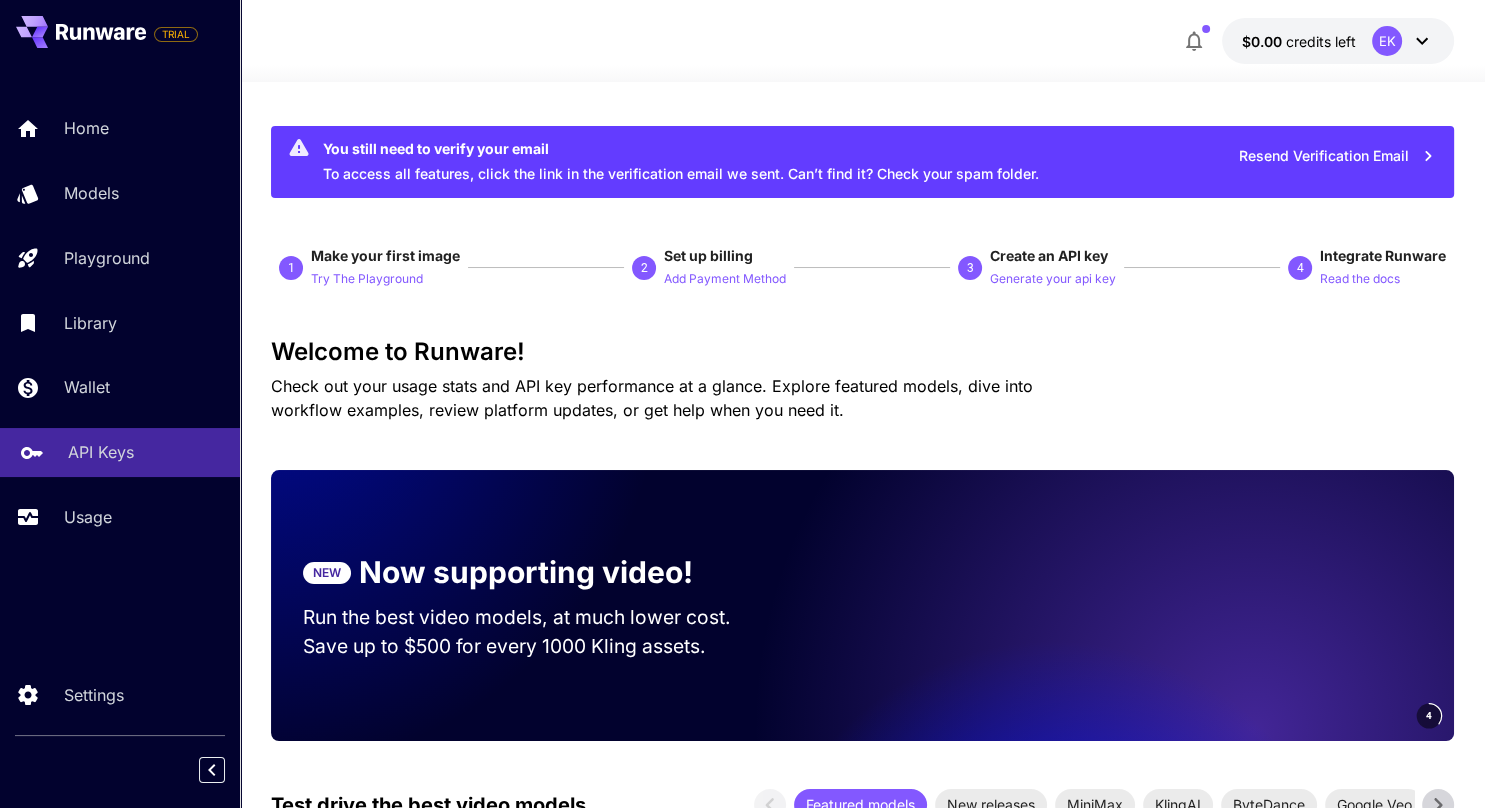 click on "API Keys" at bounding box center [101, 452] 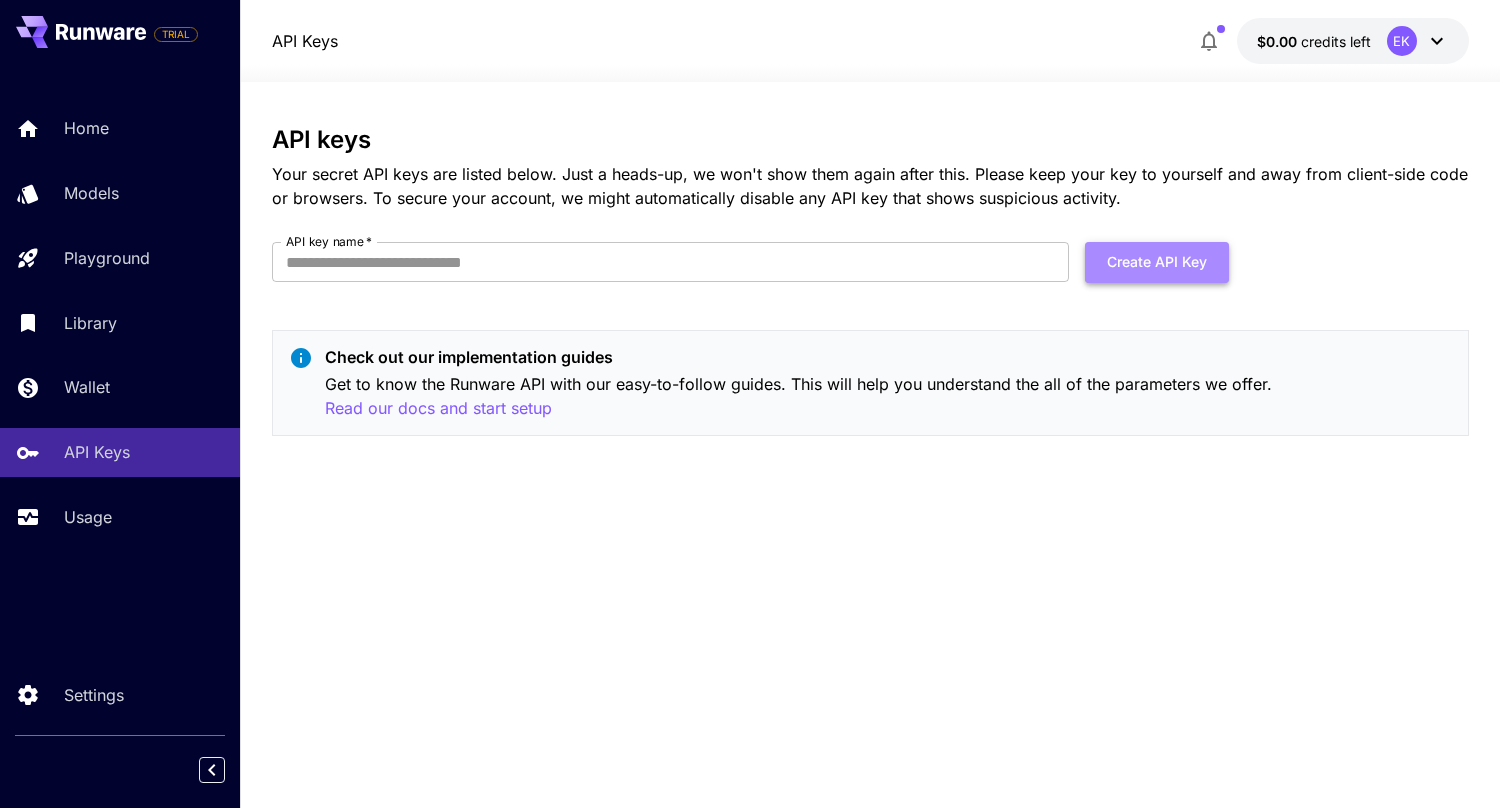 click on "Create API Key" at bounding box center [1157, 262] 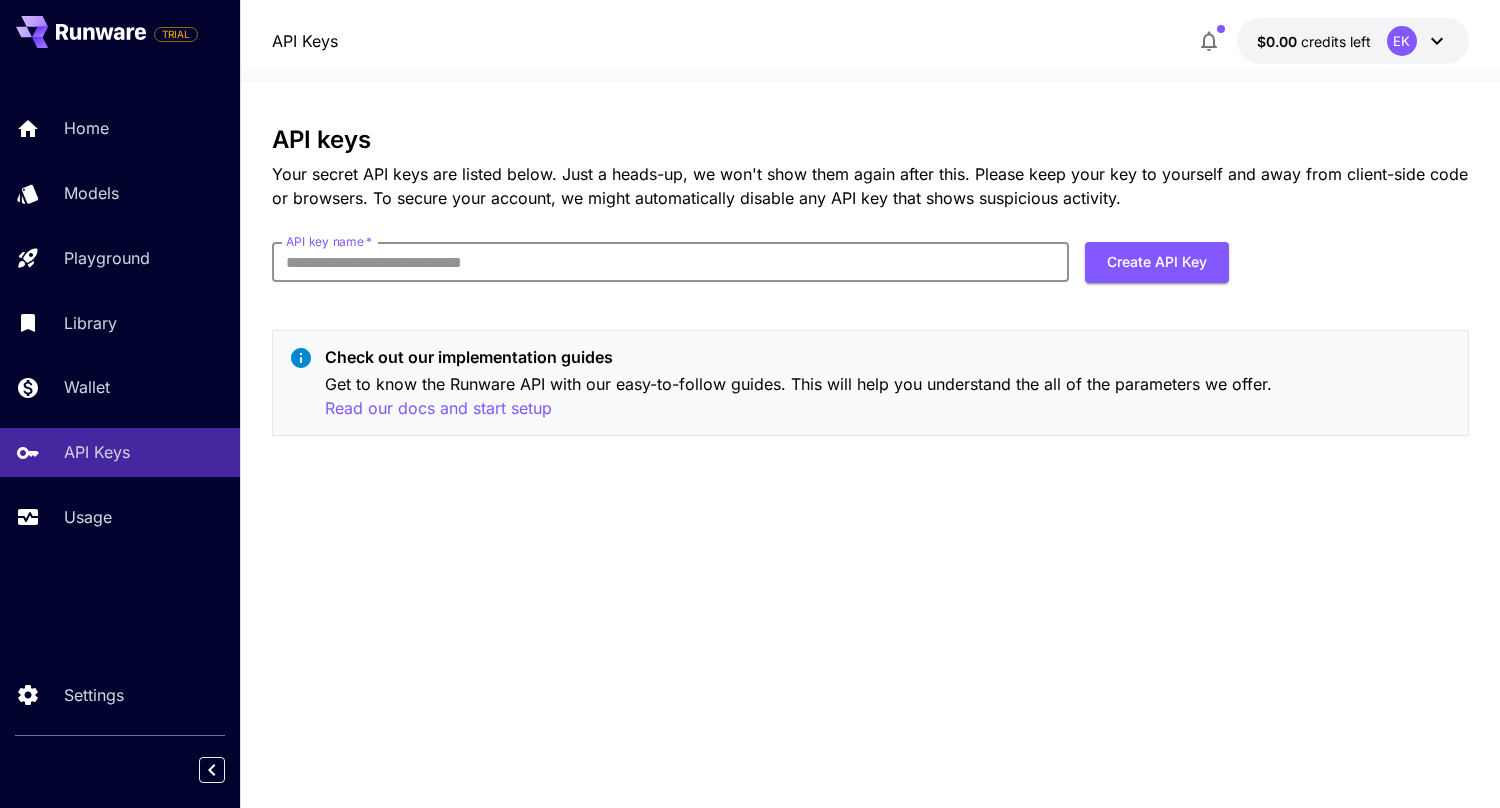 click on "API key name   *" at bounding box center [671, 262] 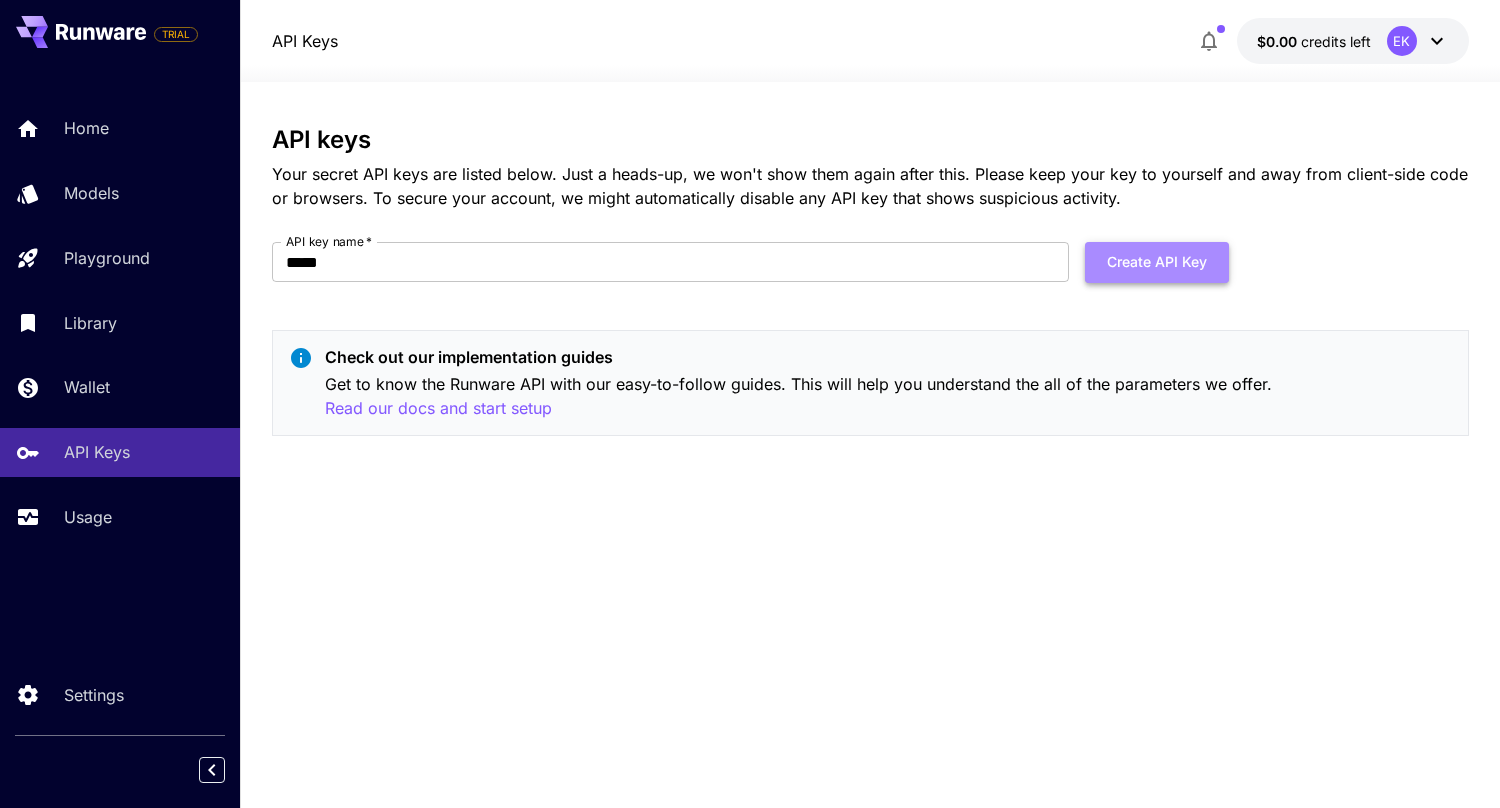 click on "Create API Key" at bounding box center [1157, 262] 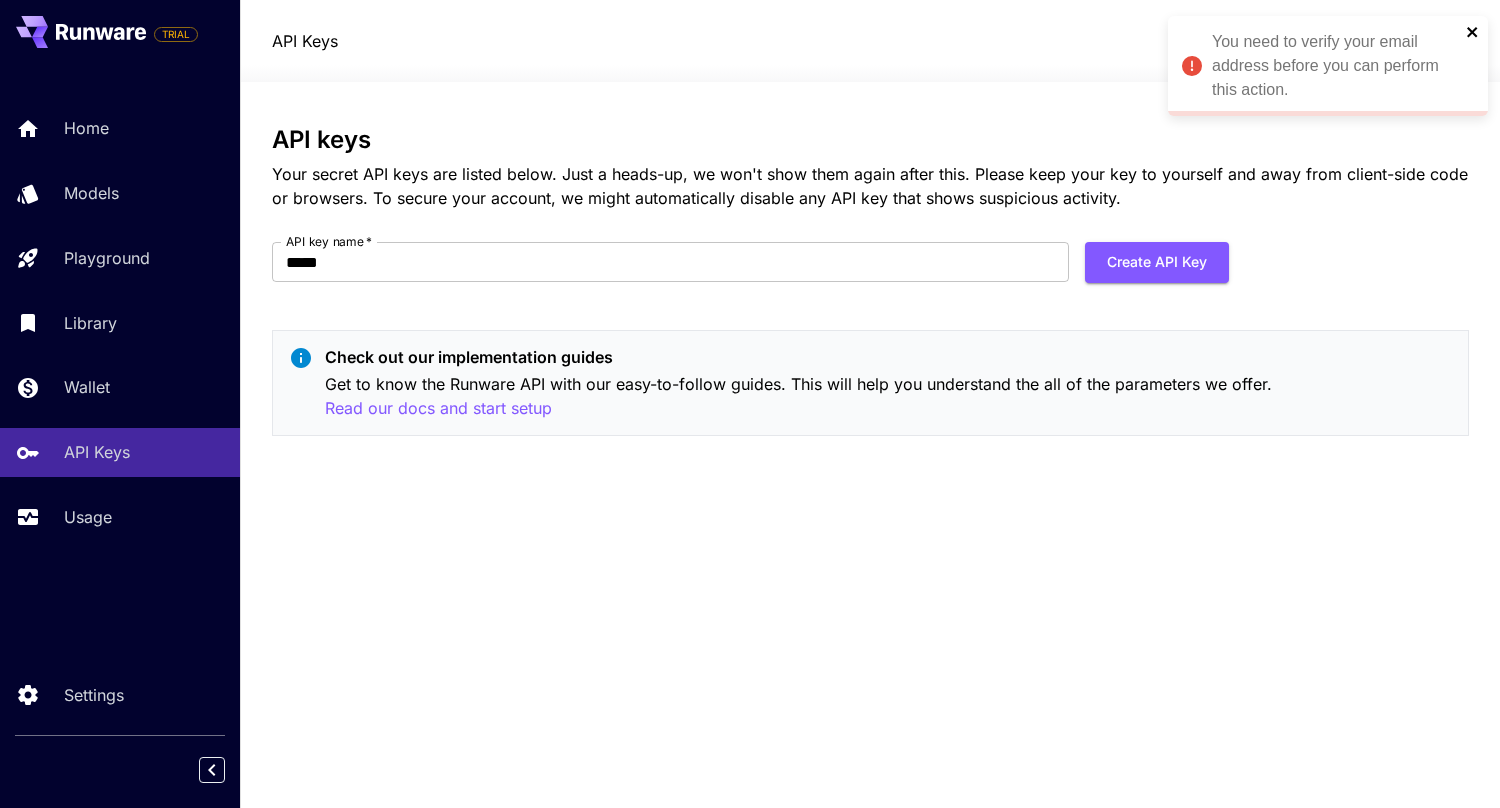 click 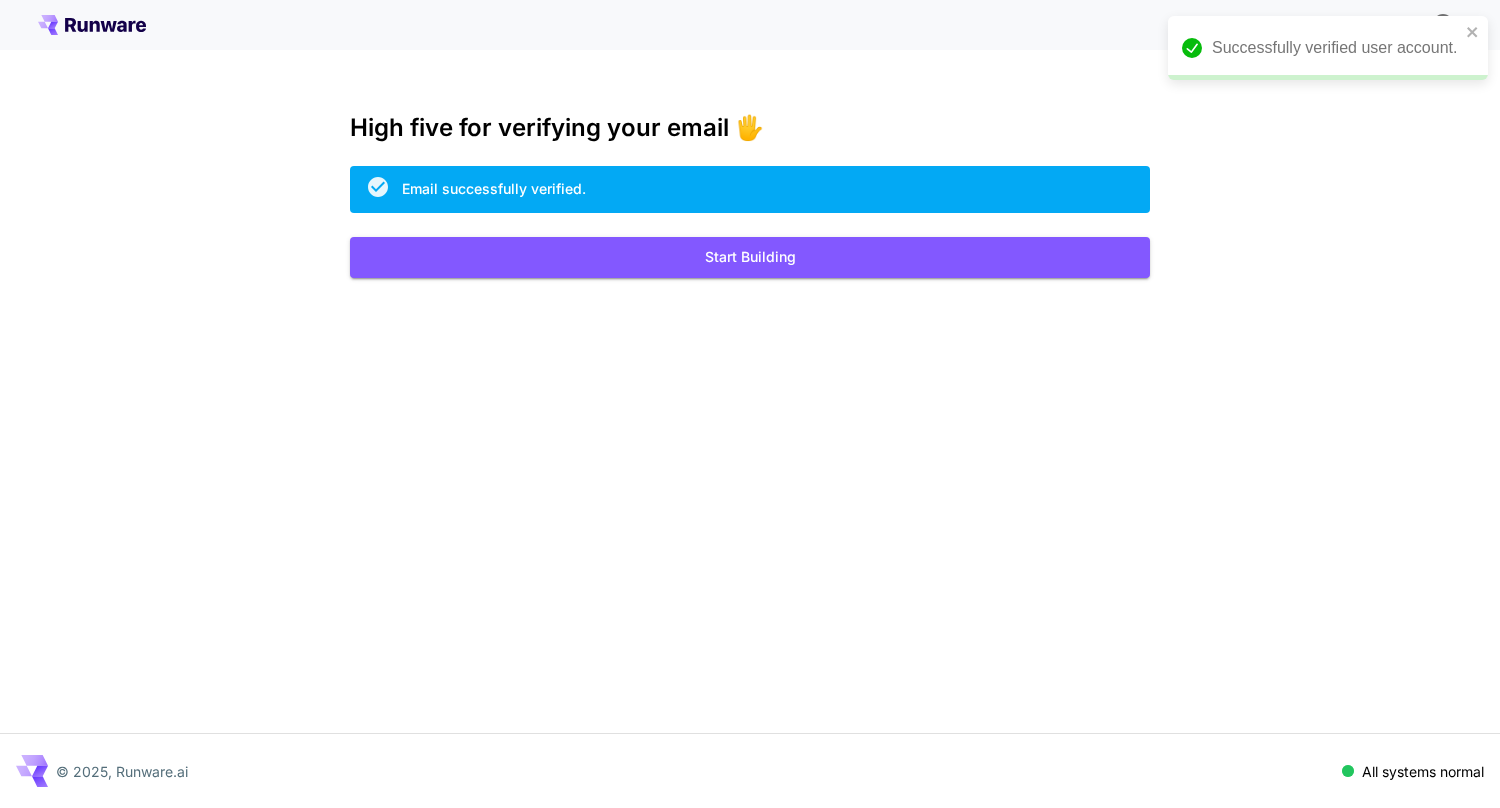 scroll, scrollTop: 0, scrollLeft: 0, axis: both 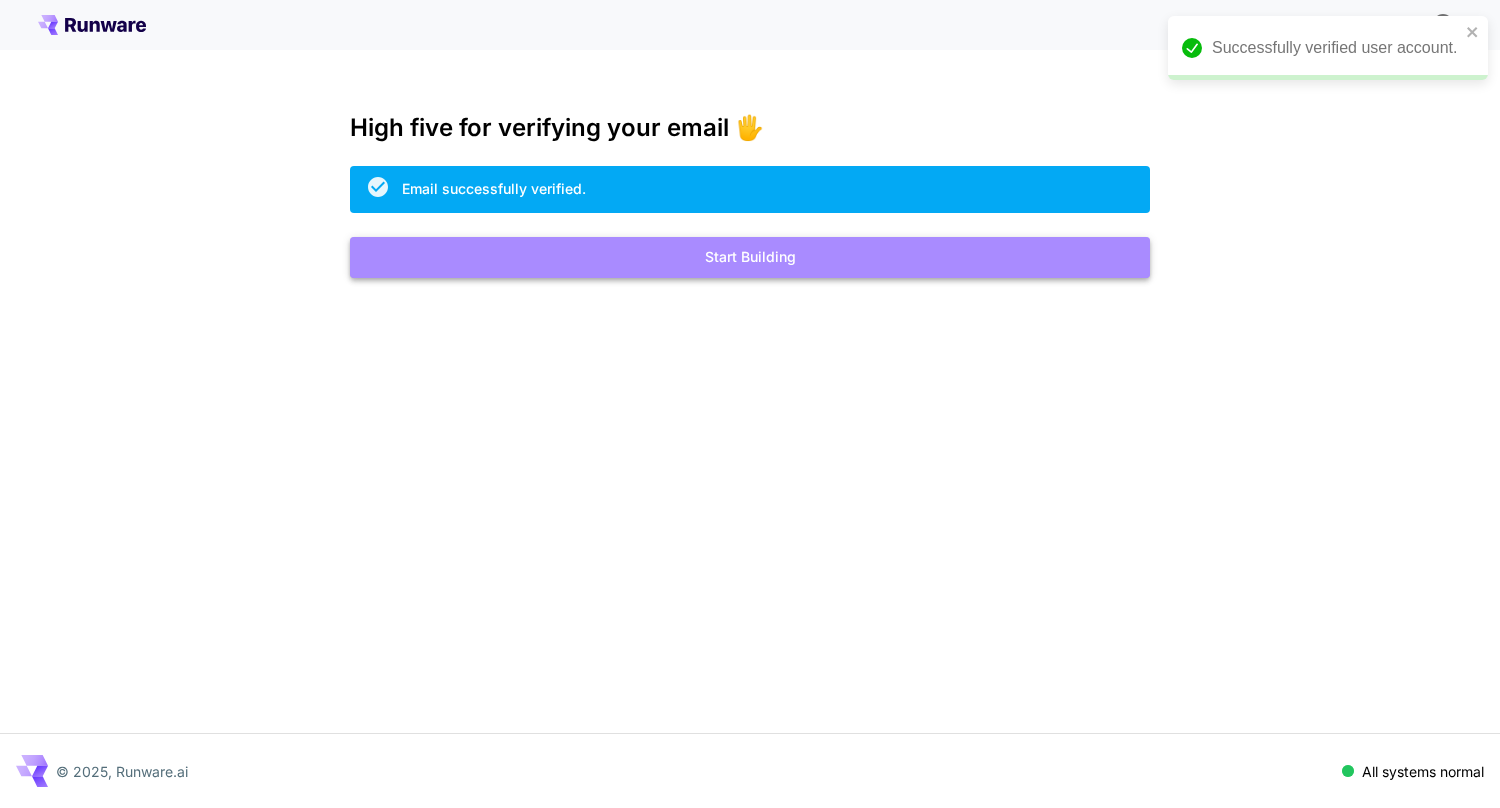 click on "Start Building" at bounding box center [750, 257] 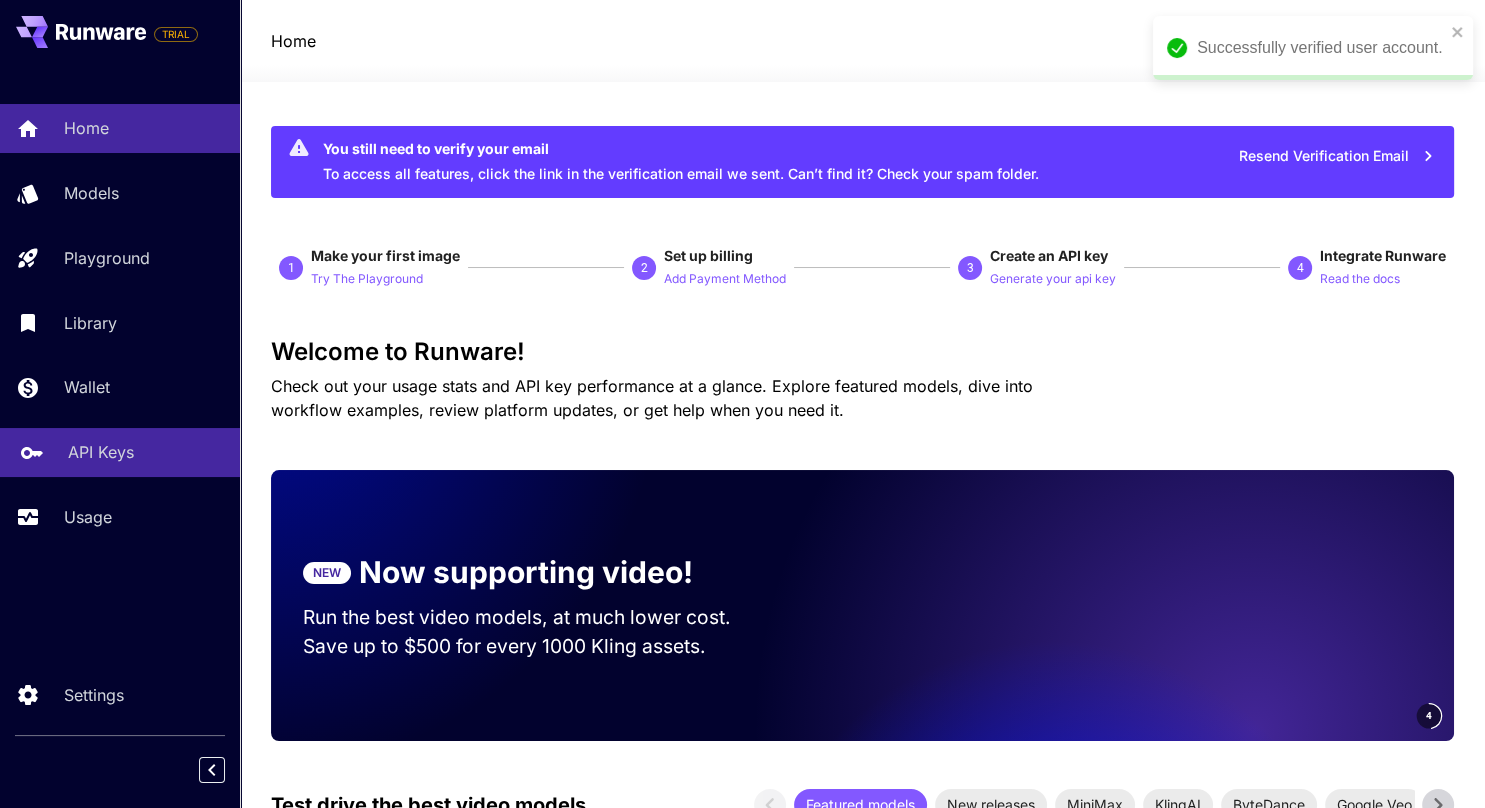 click on "API Keys" at bounding box center (101, 452) 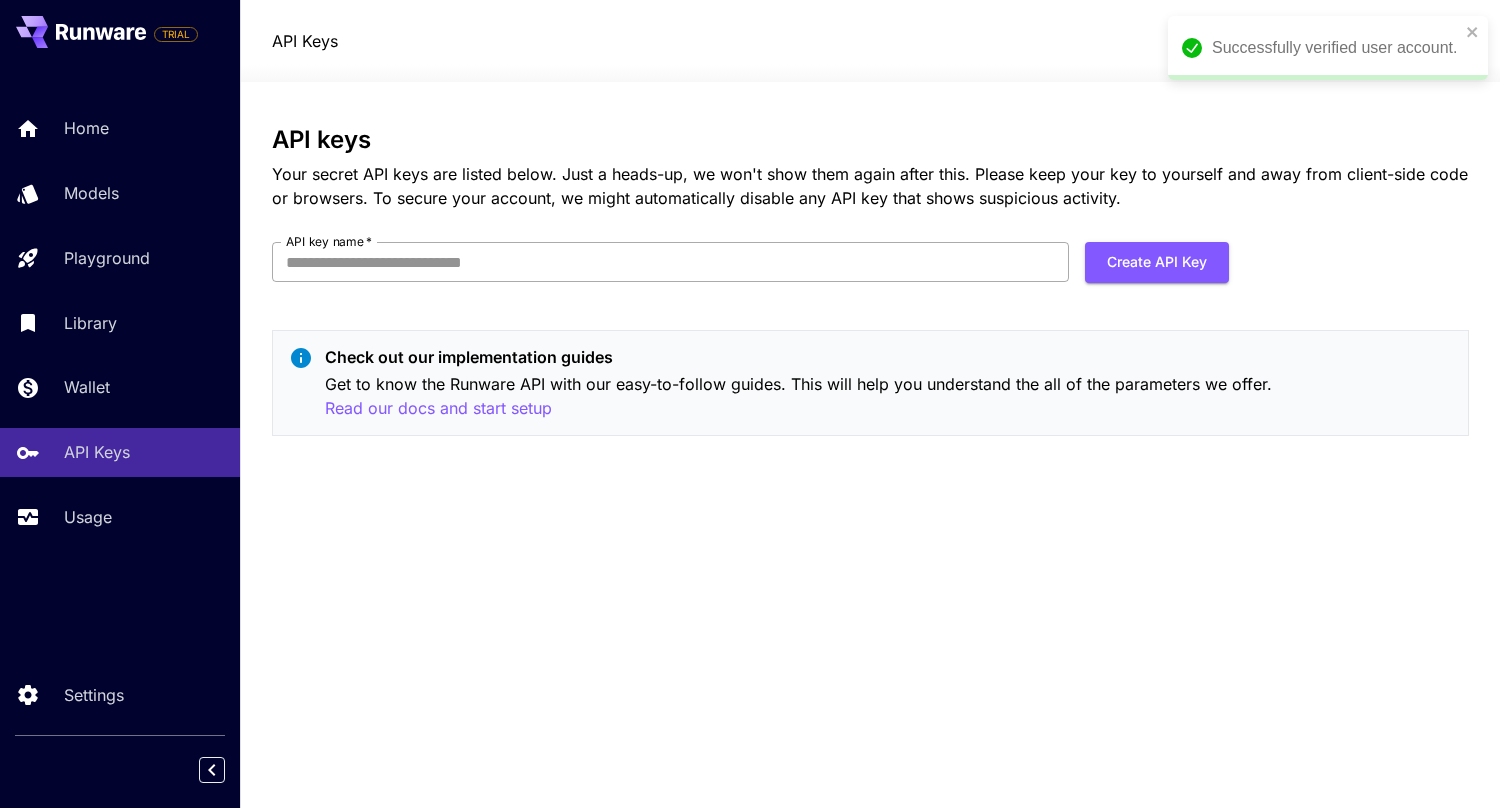 click on "API key name   *" at bounding box center [671, 262] 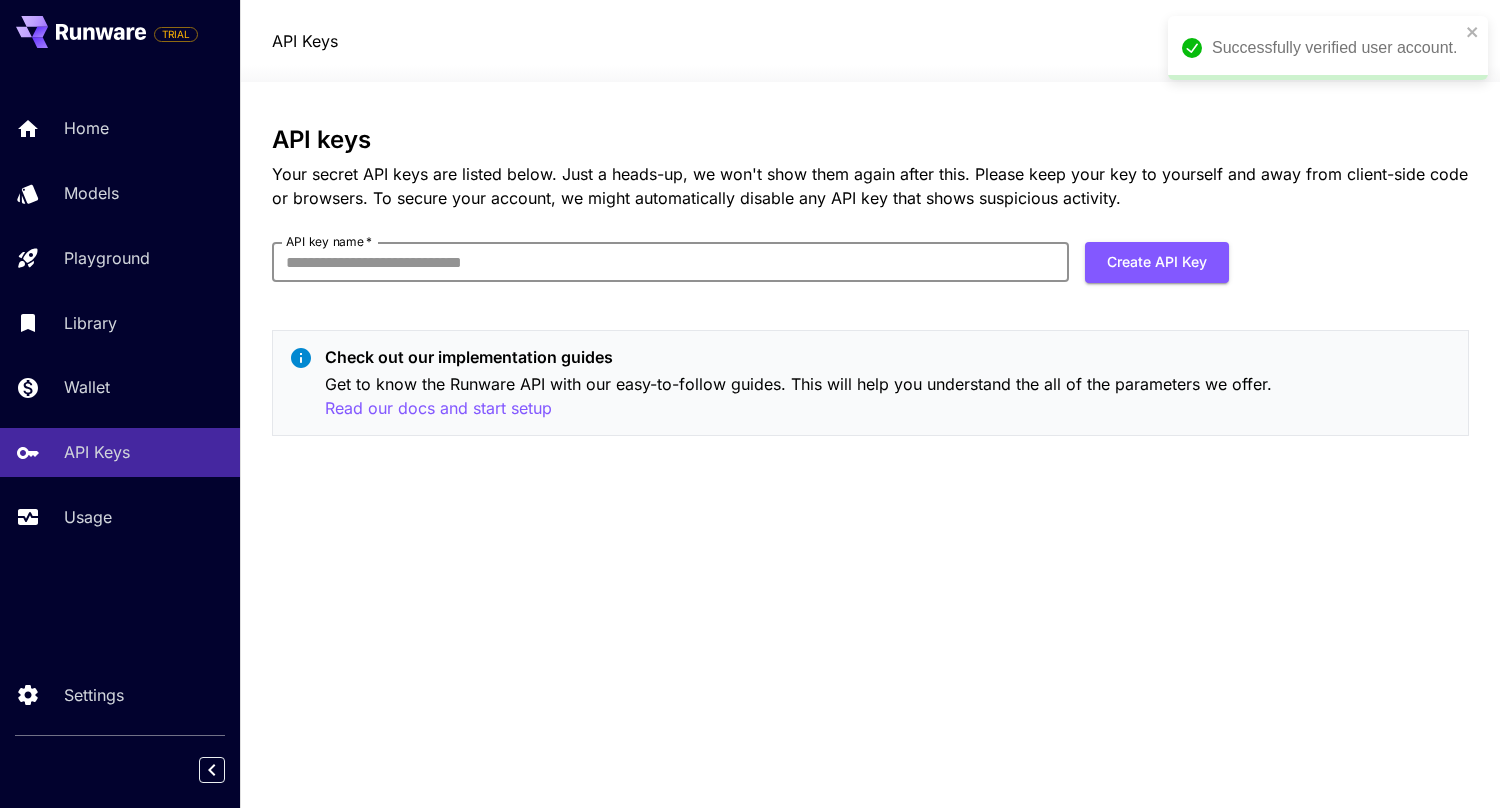 type on "*****" 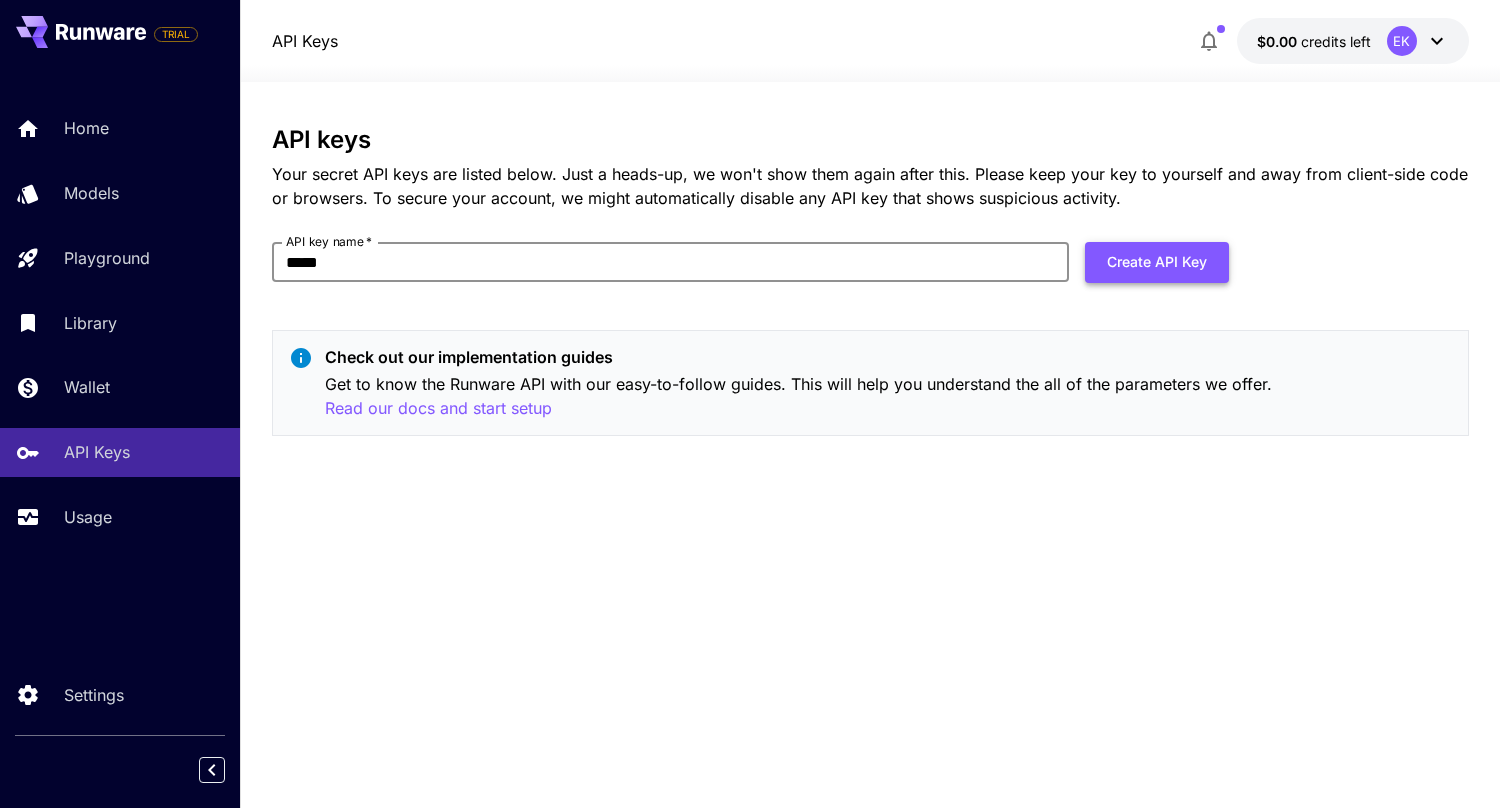 click on "Create API Key" at bounding box center (1157, 262) 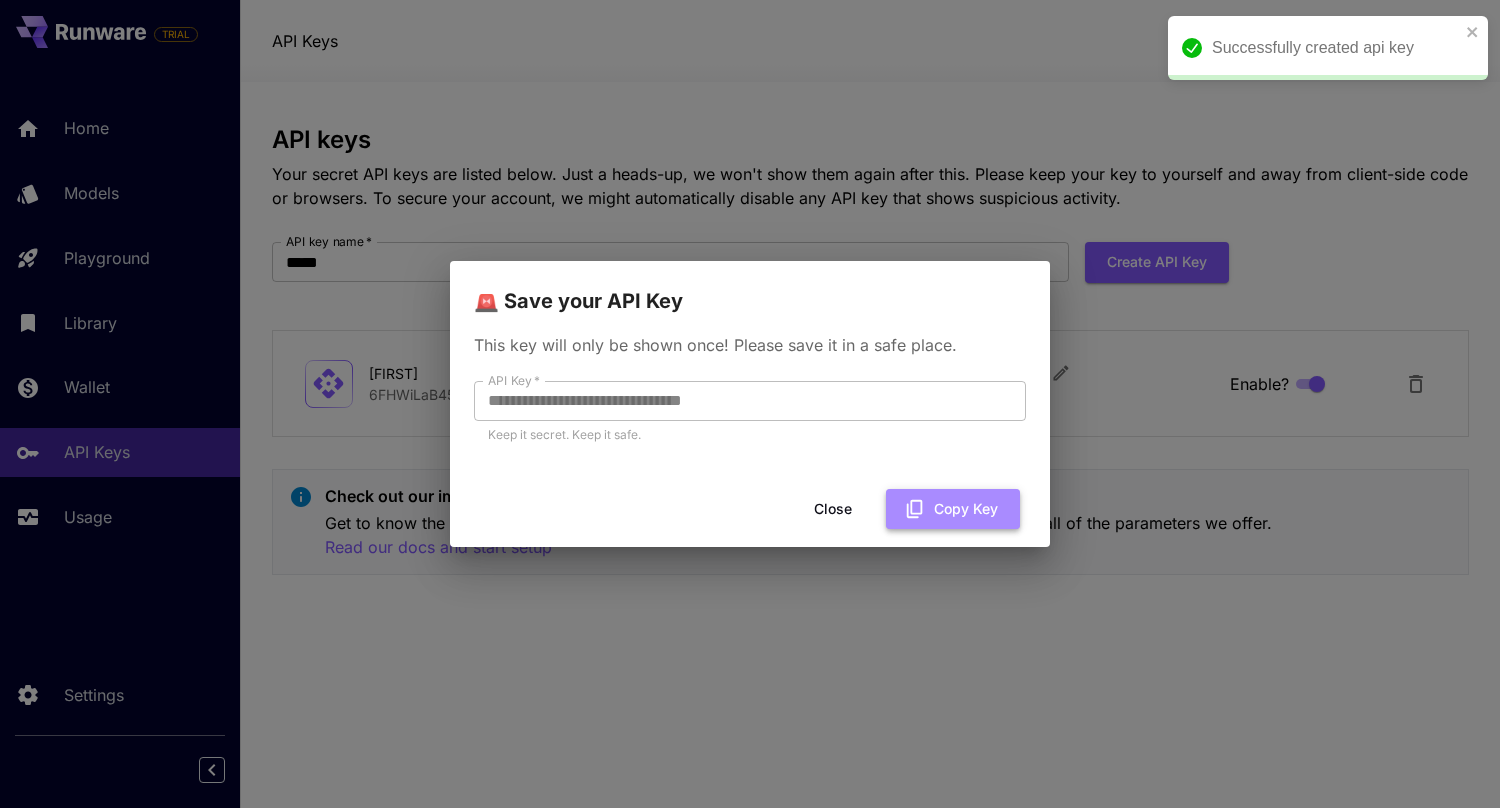 click on "Copy Key" at bounding box center [953, 509] 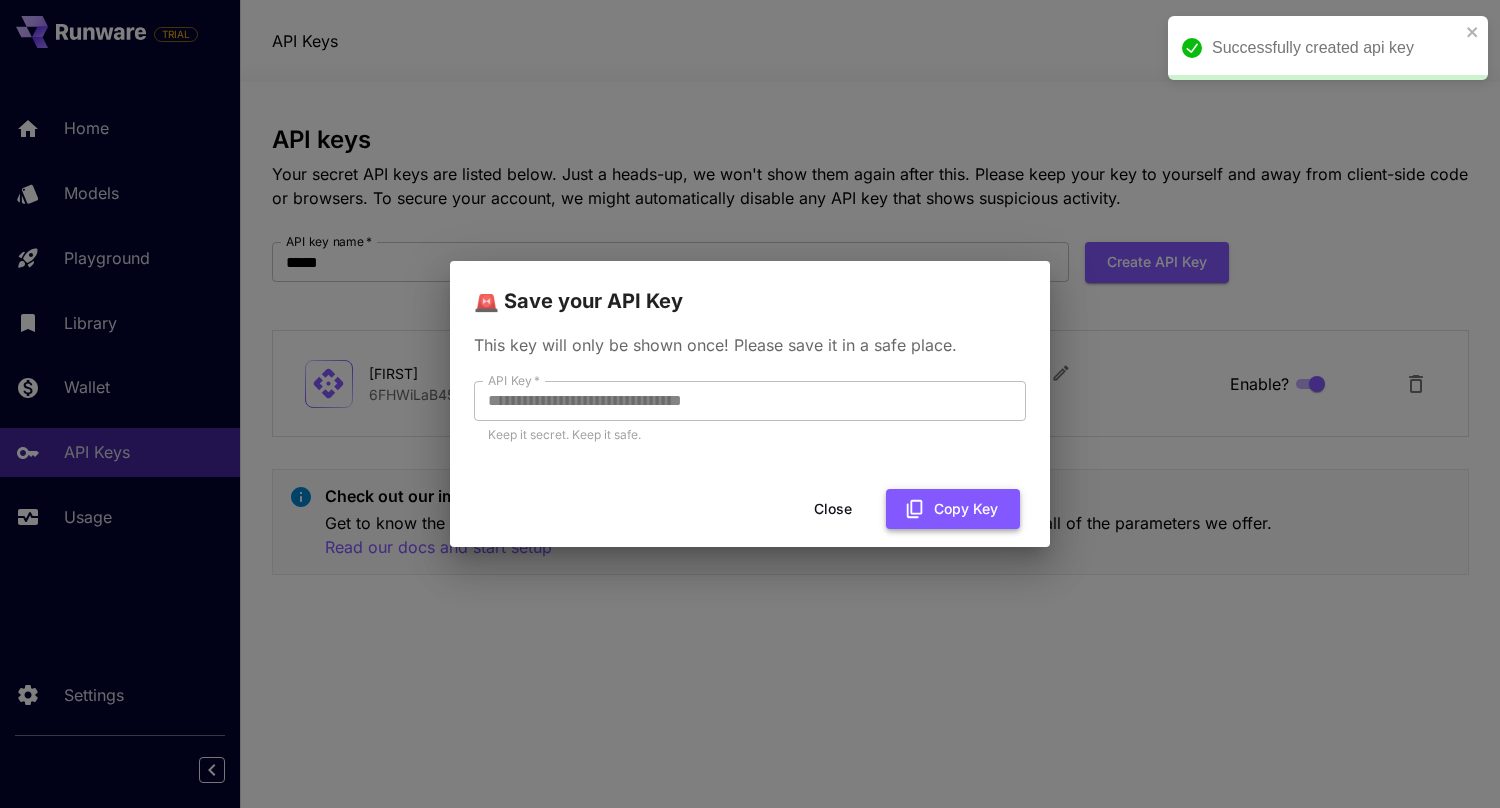 click on "Copy Key" at bounding box center (953, 509) 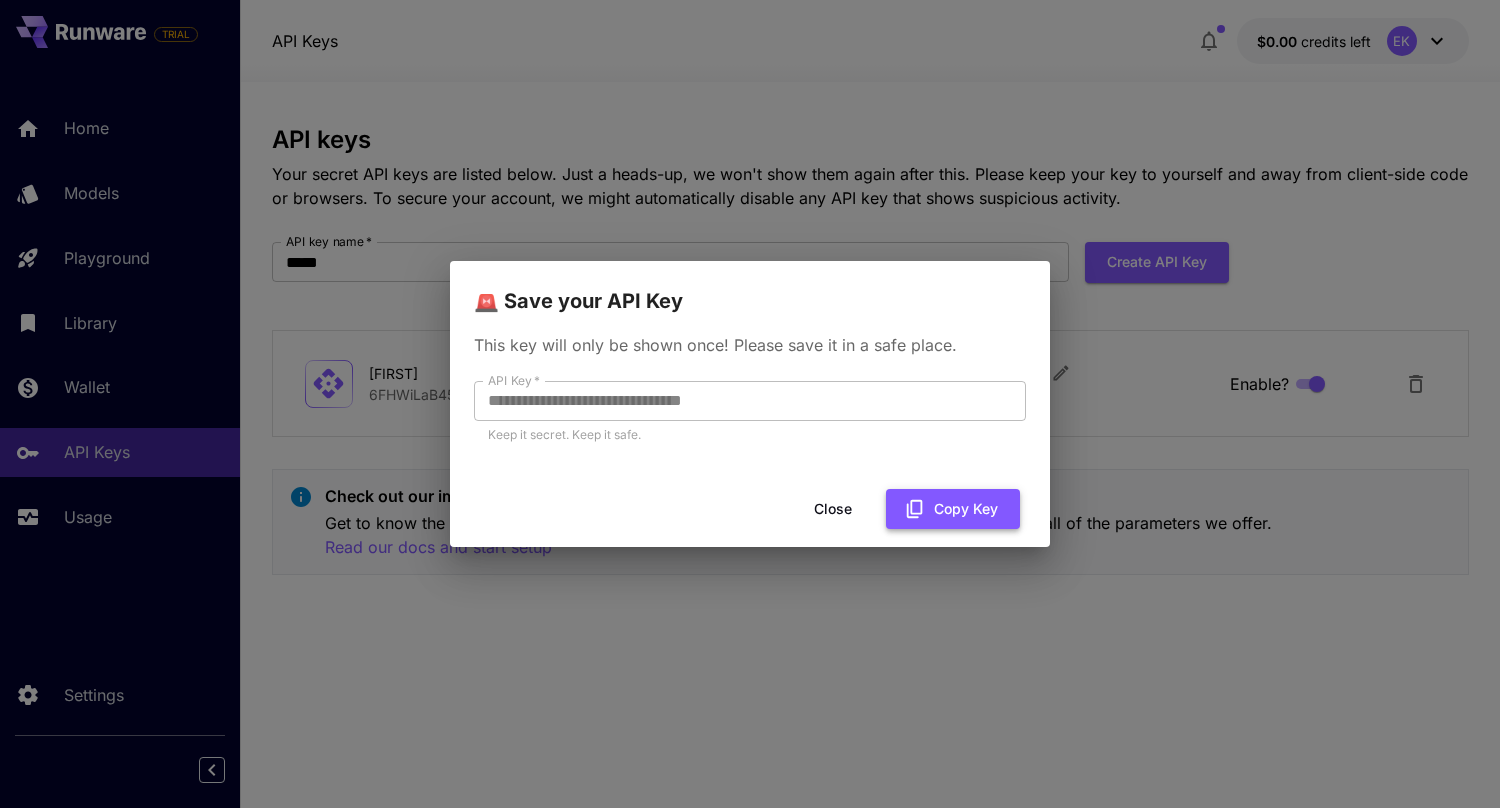 click on "Copy Key" at bounding box center (953, 509) 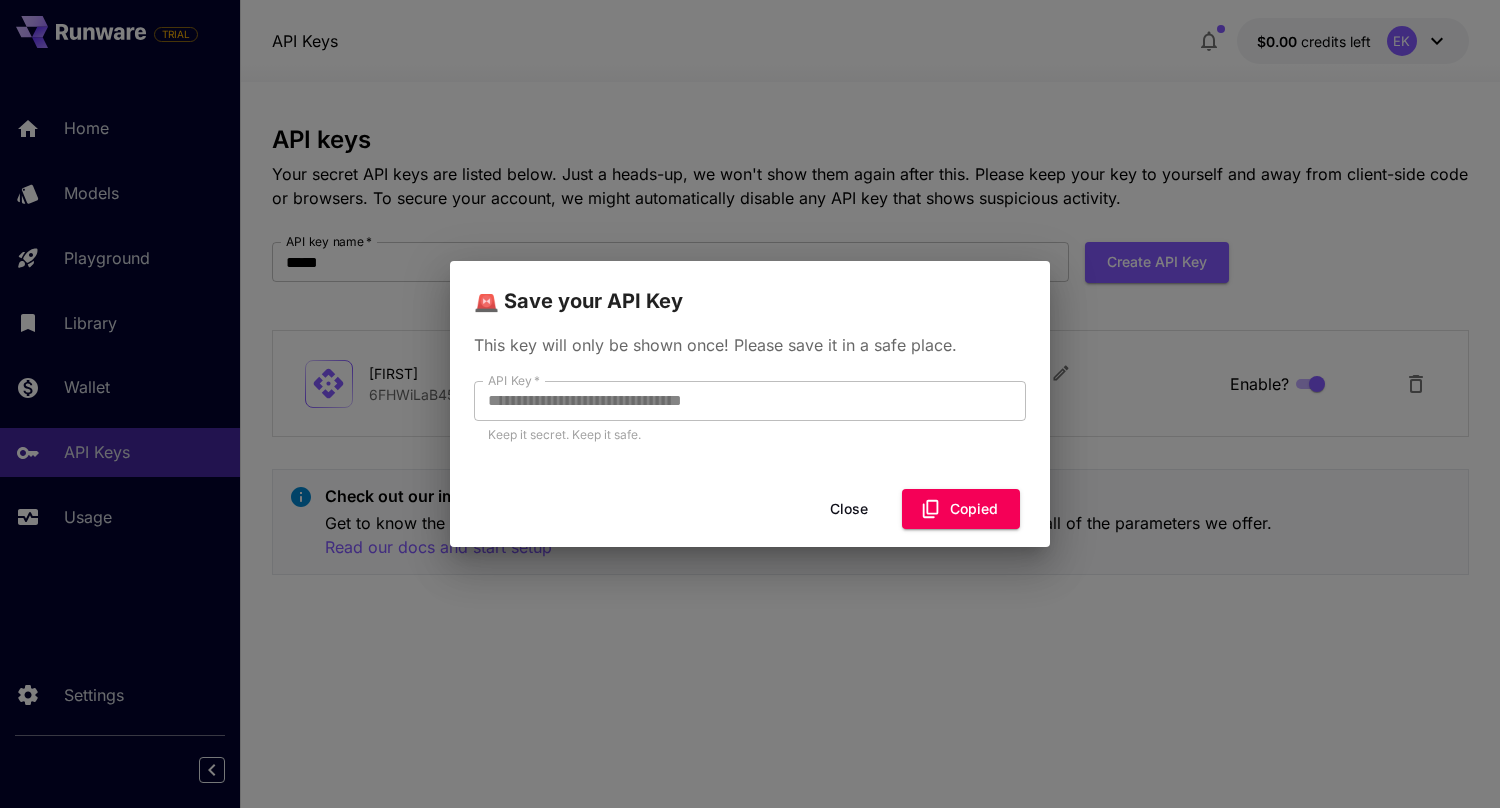 click on "Close" at bounding box center [849, 509] 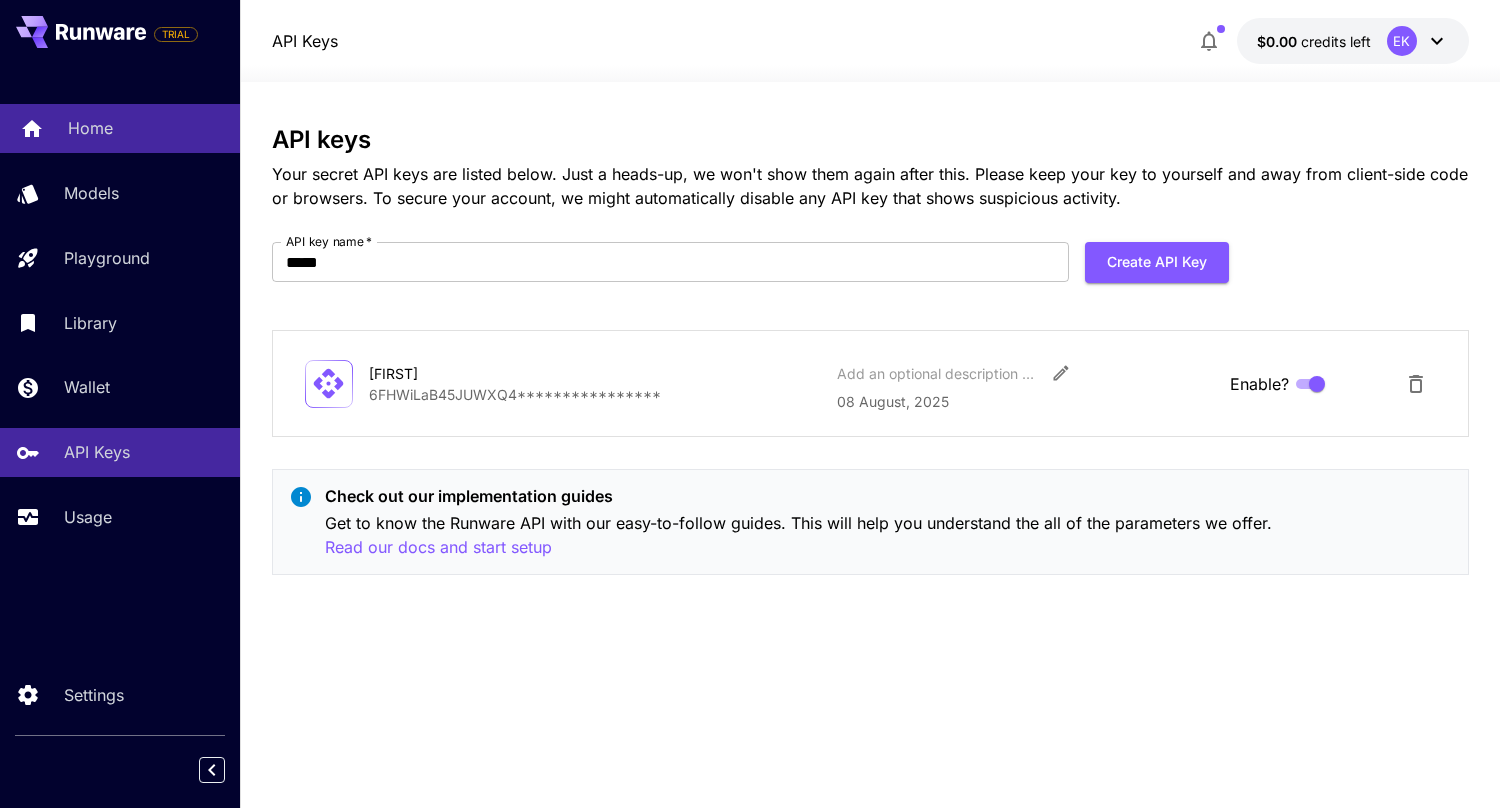 click on "Home" at bounding box center (146, 128) 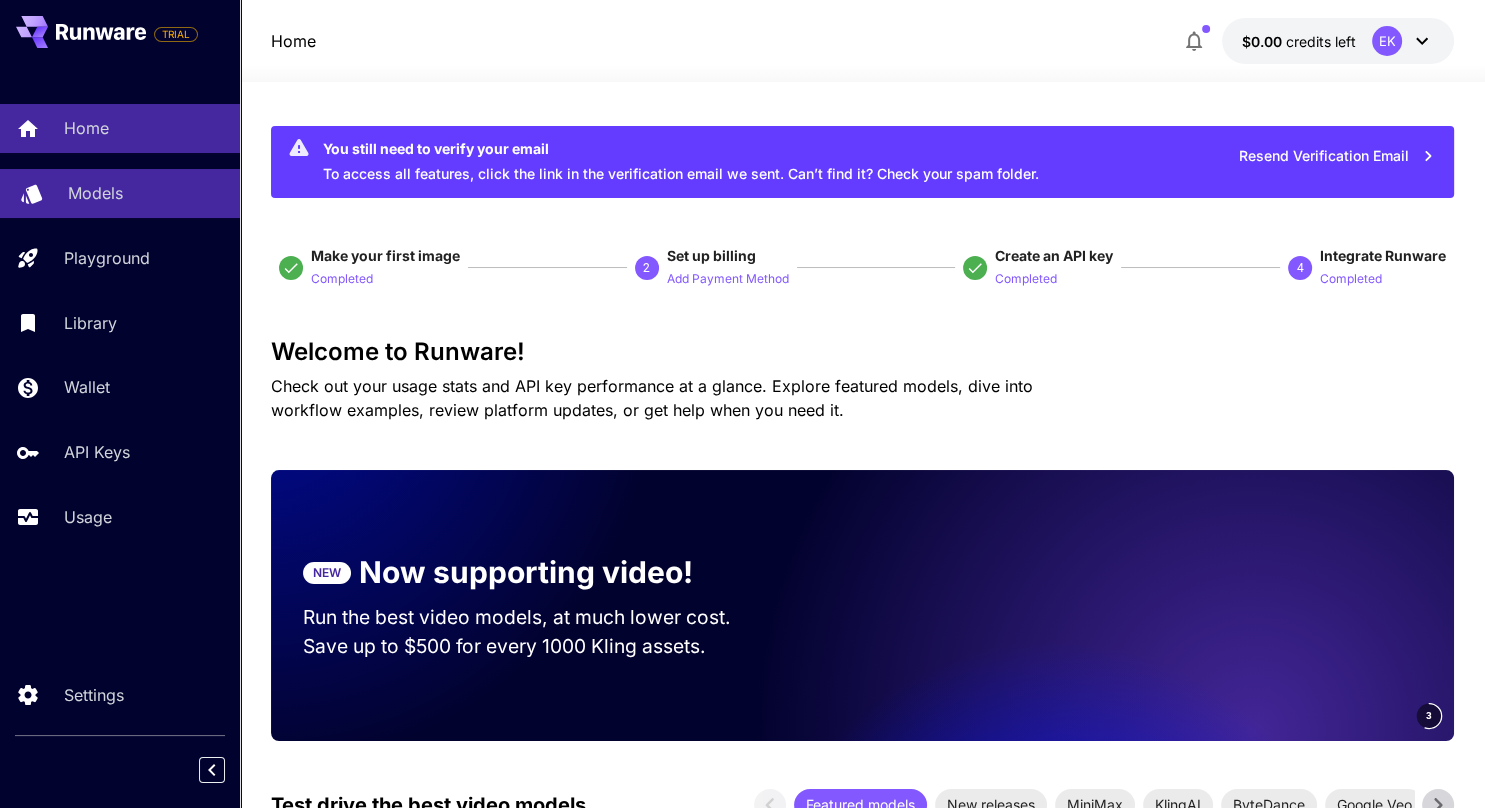 click on "Models" at bounding box center (95, 193) 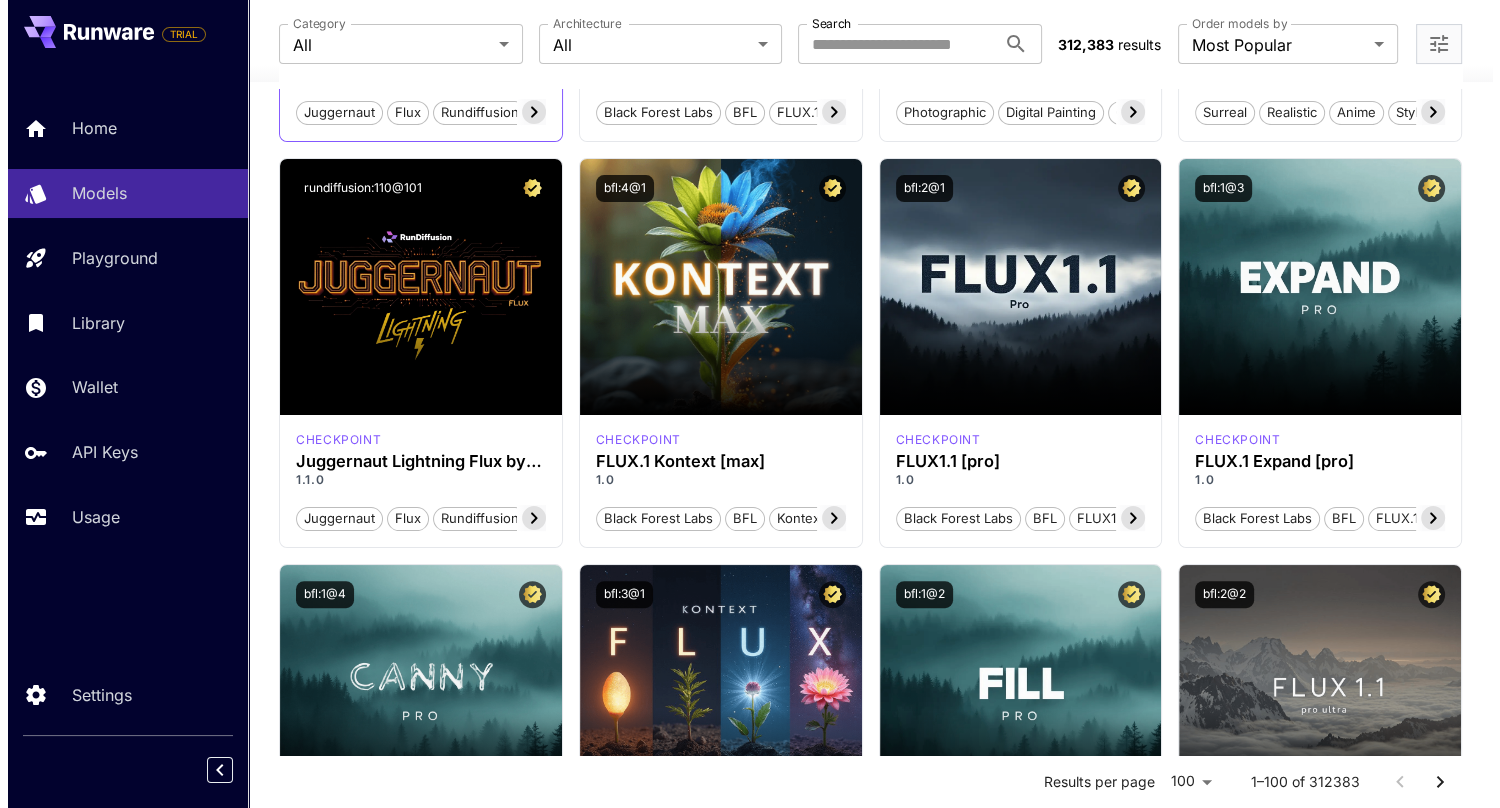 scroll, scrollTop: 500, scrollLeft: 0, axis: vertical 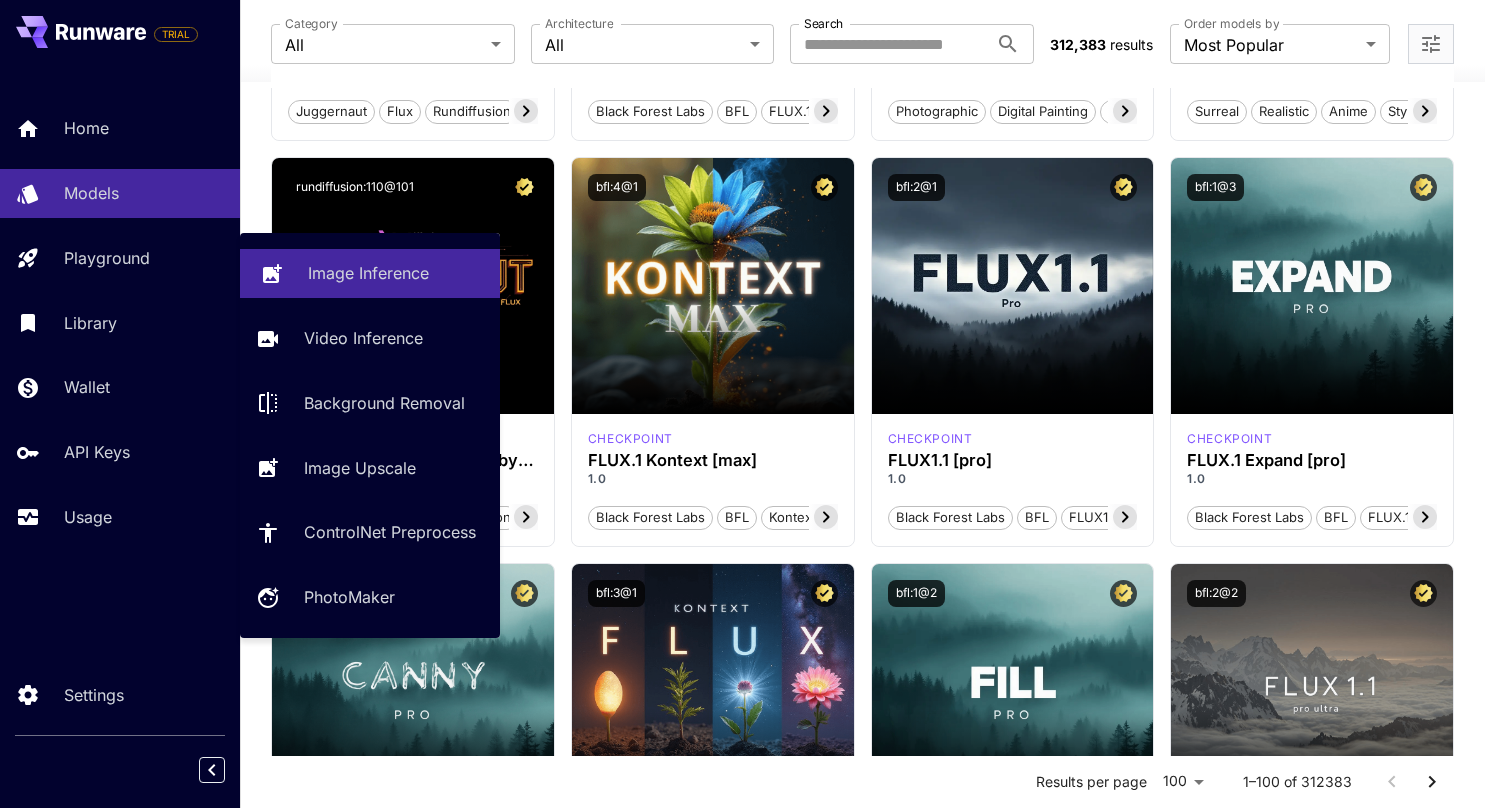 click on "Image Inference" at bounding box center [368, 273] 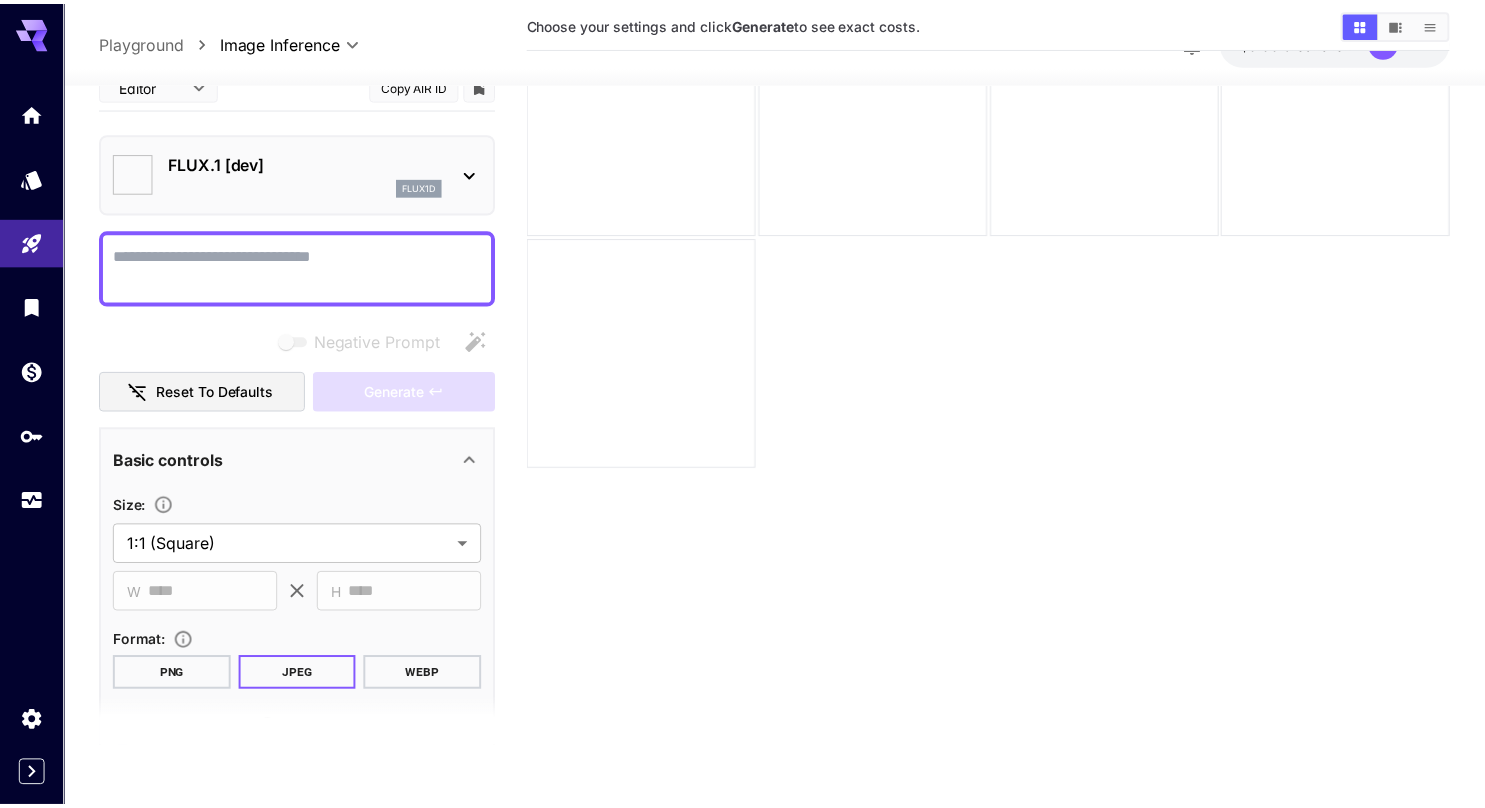 scroll, scrollTop: 0, scrollLeft: 0, axis: both 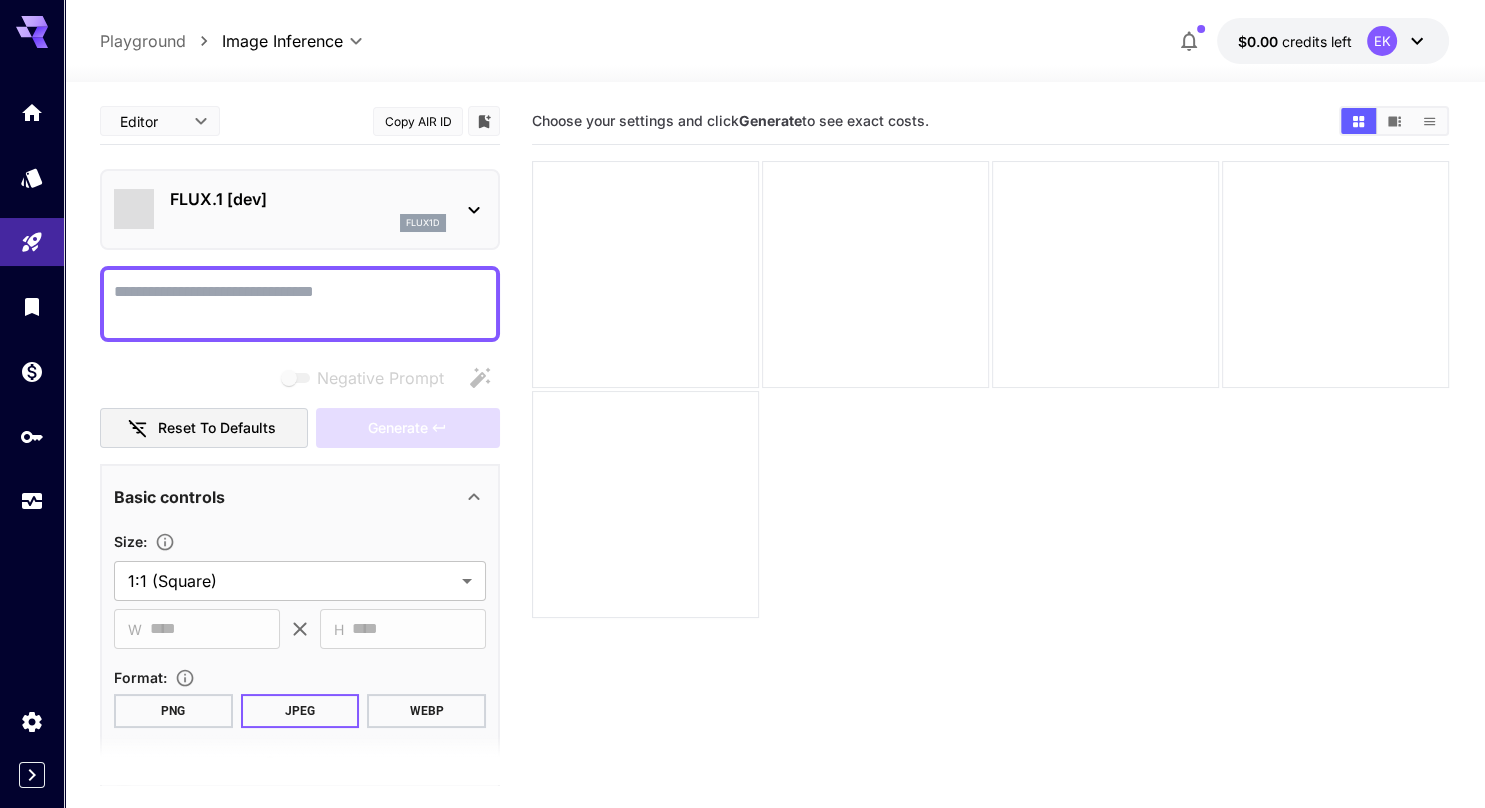 type on "**********" 